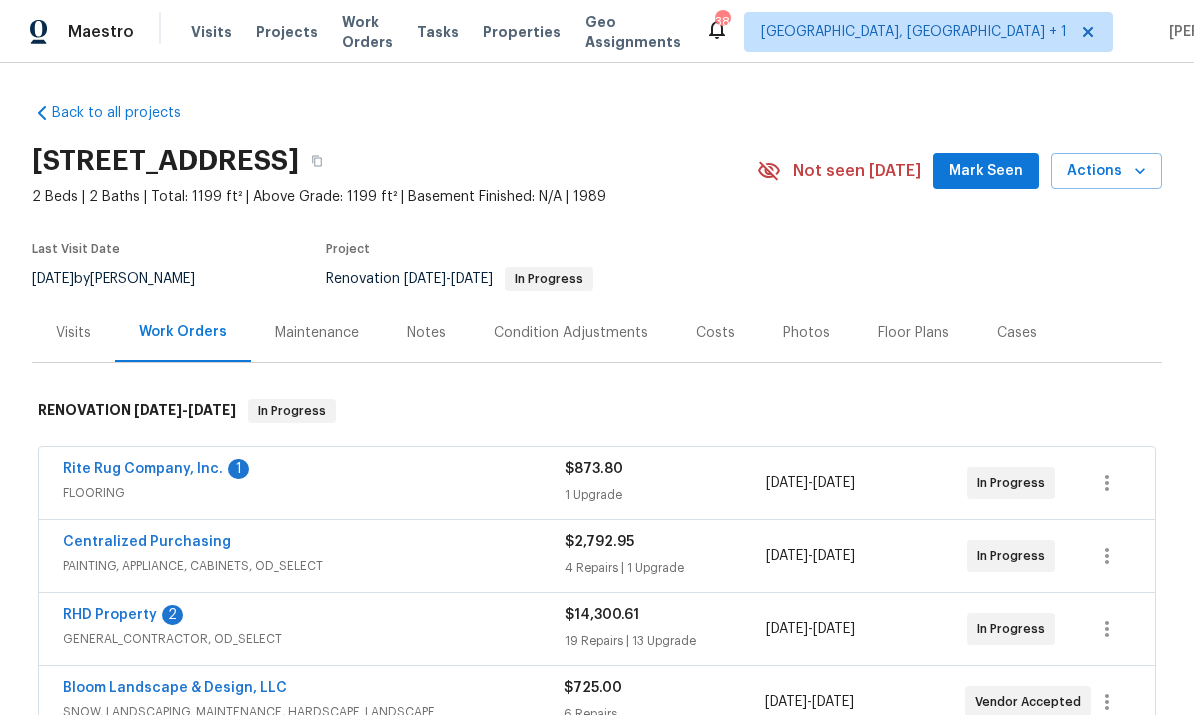 scroll, scrollTop: 0, scrollLeft: 0, axis: both 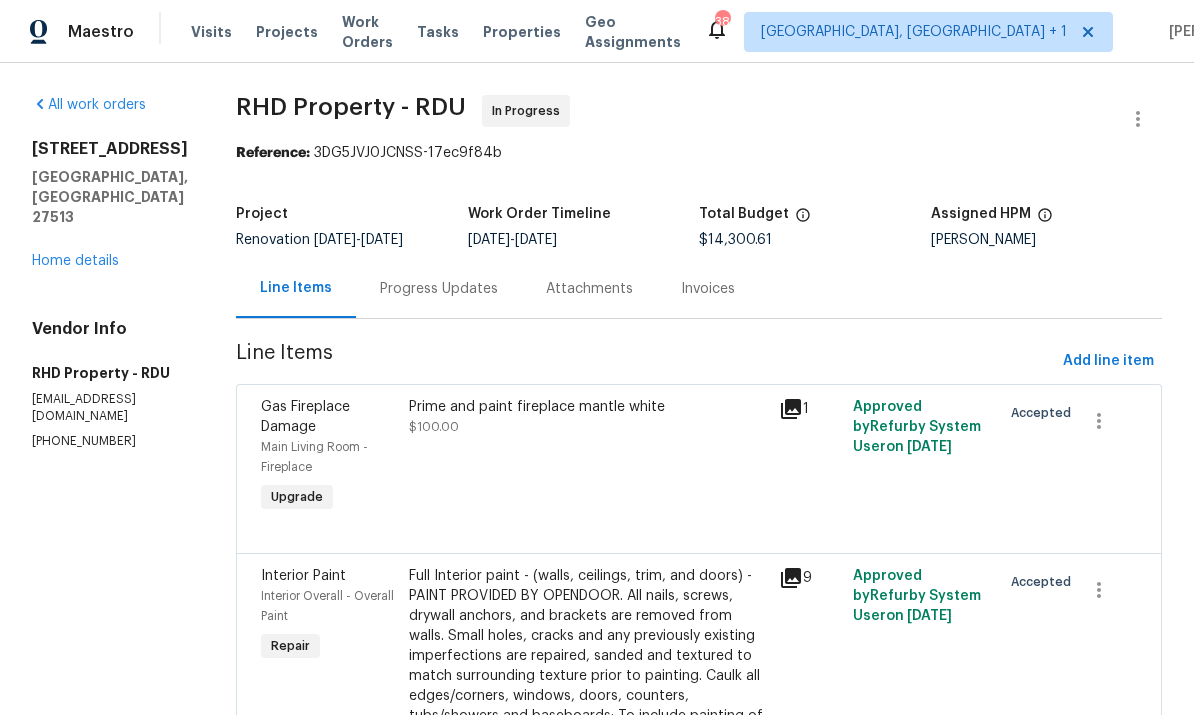 click on "Progress Updates" at bounding box center [439, 288] 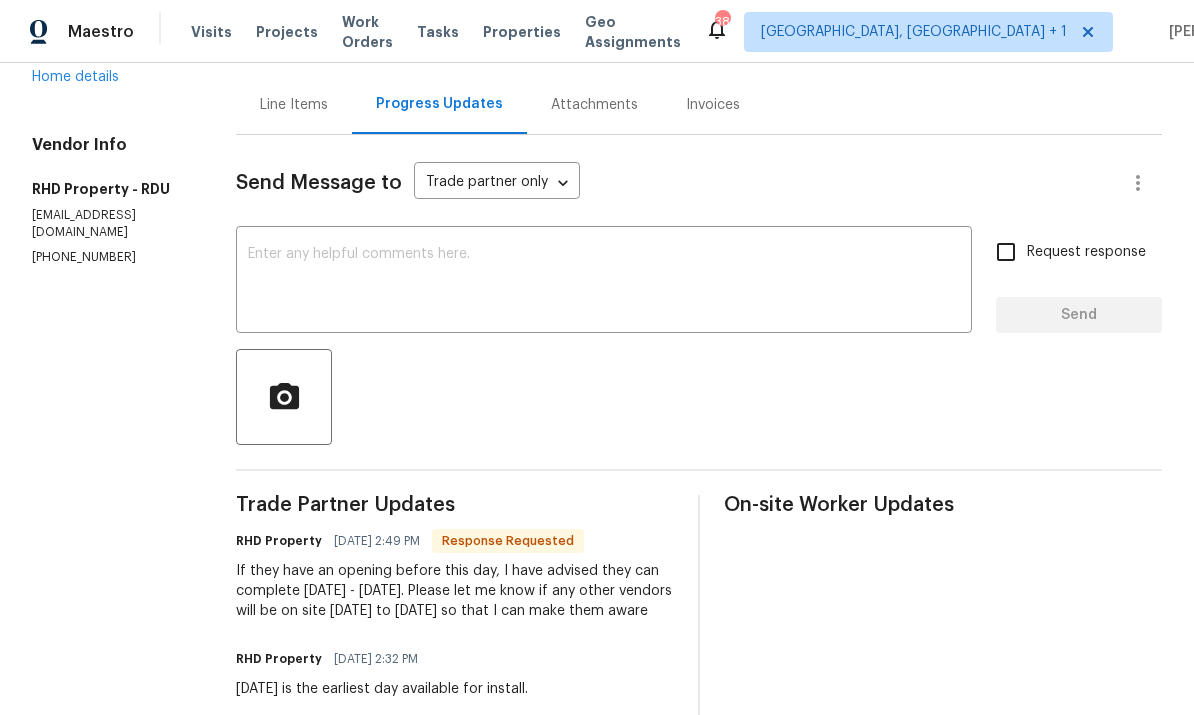scroll, scrollTop: 177, scrollLeft: 0, axis: vertical 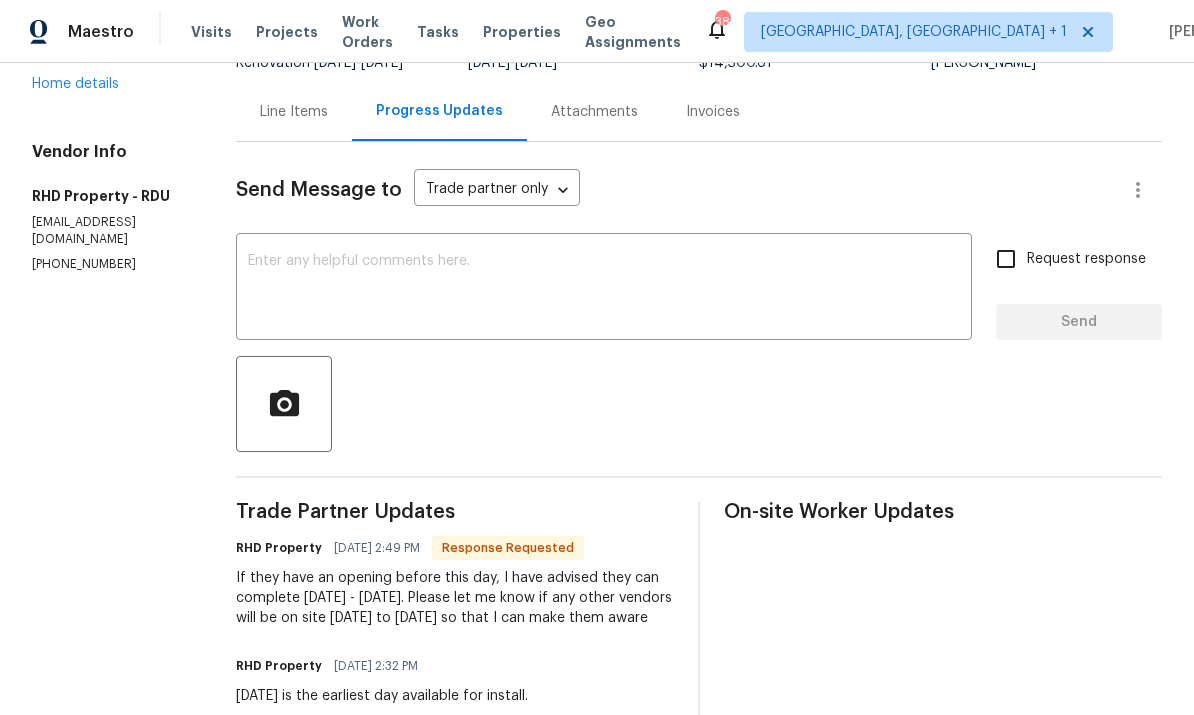 click at bounding box center (604, 289) 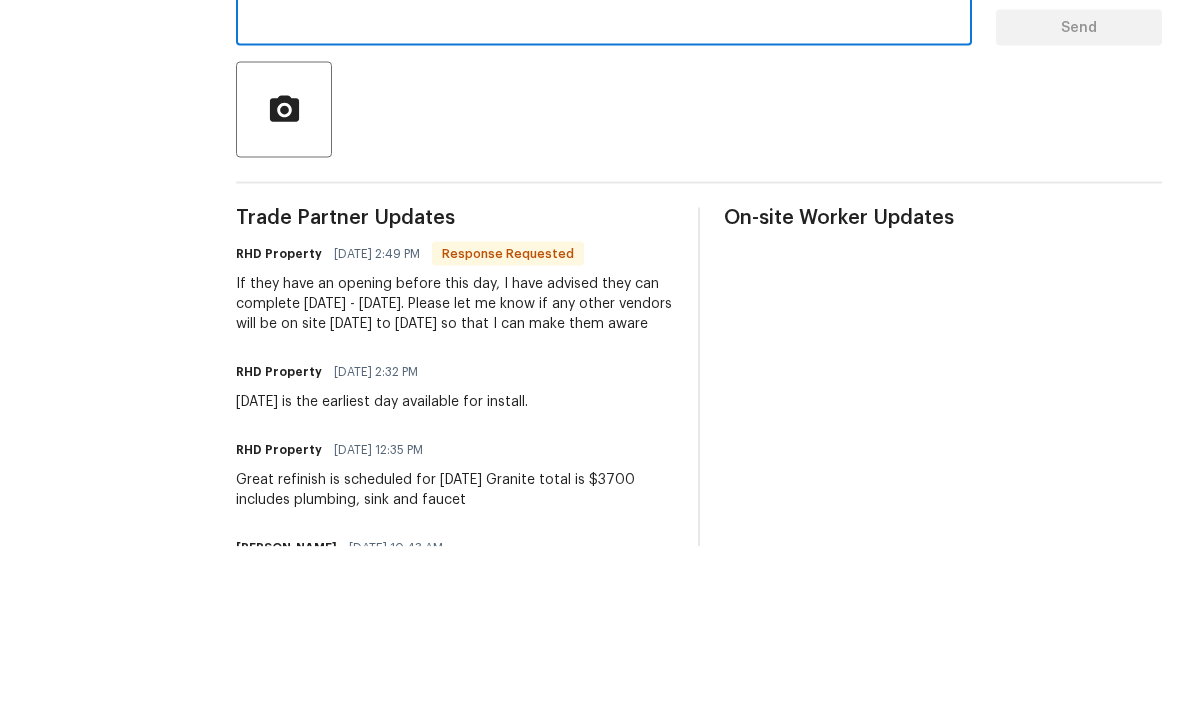 scroll, scrollTop: 301, scrollLeft: 0, axis: vertical 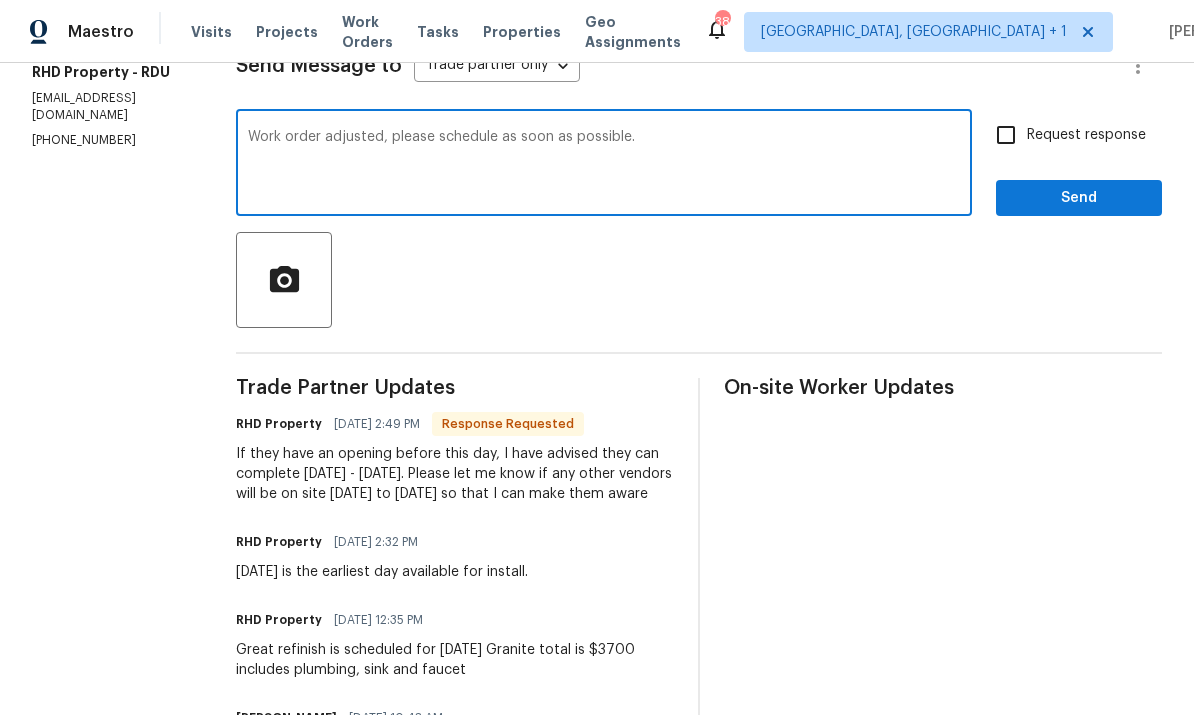 click on "Work order adjusted, please schedule as soon as possible." at bounding box center [604, 165] 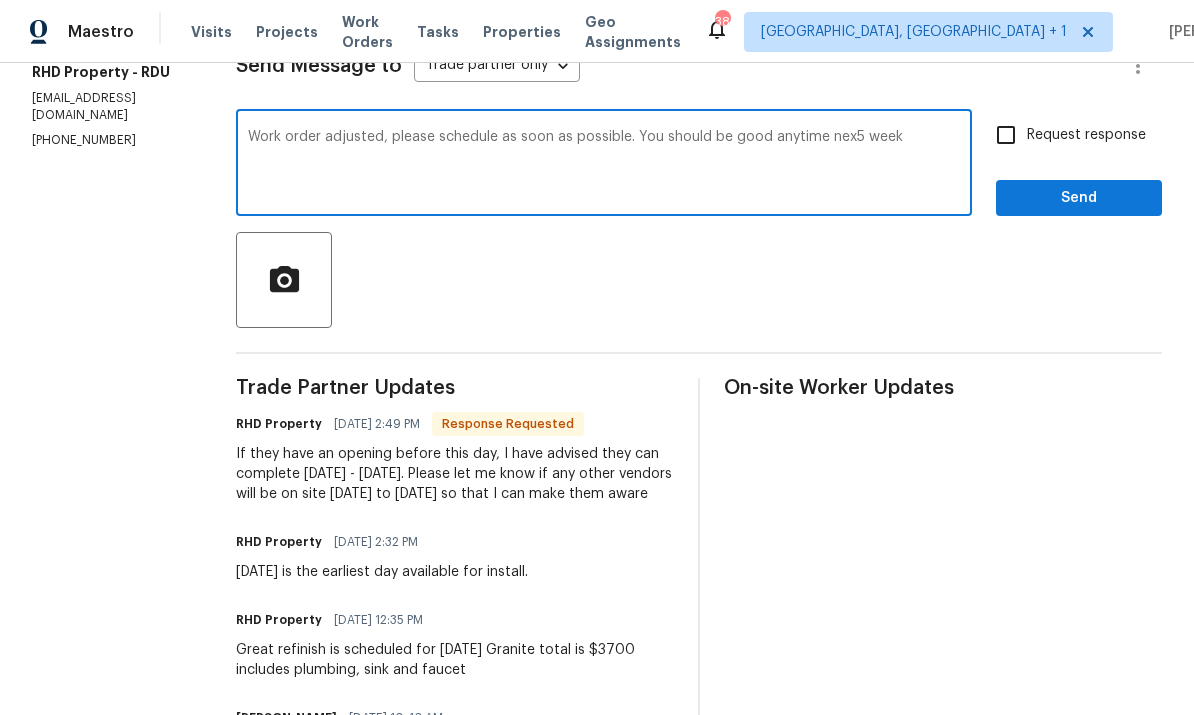 click on "Work order adjusted, please schedule as soon as possible. You should be good anytime nex5 week" at bounding box center (604, 165) 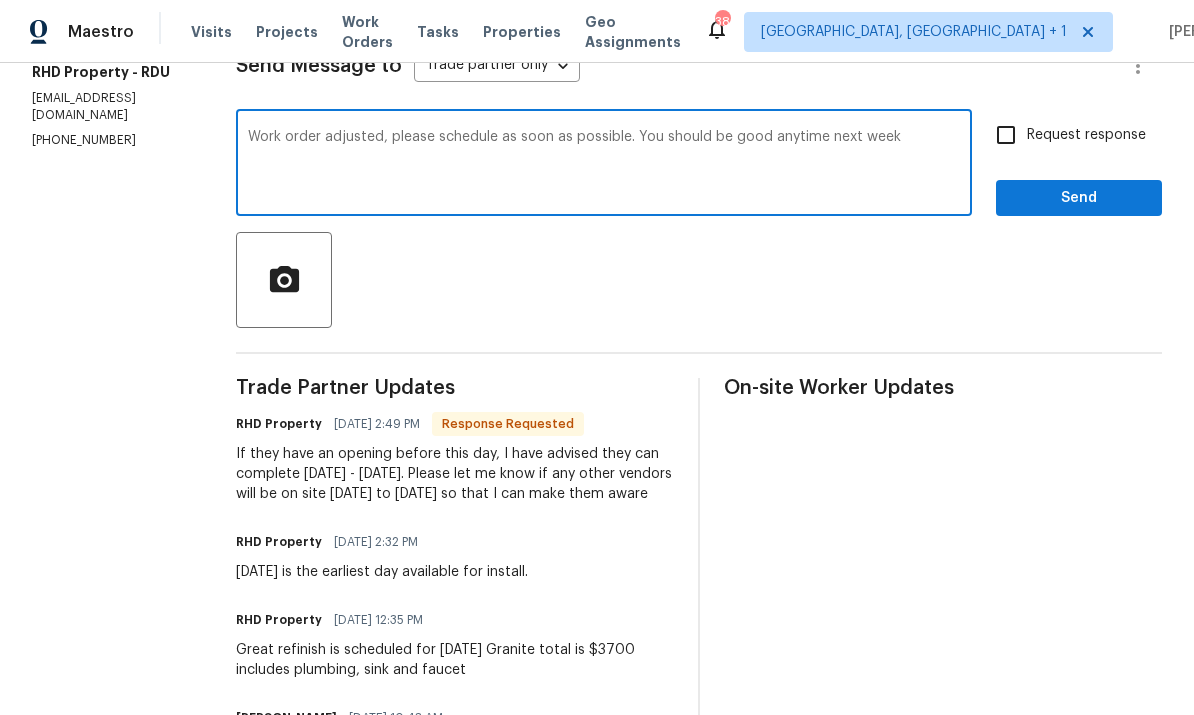 click on "Work order adjusted, please schedule as soon as possible. You should be good anytime next week" at bounding box center [604, 165] 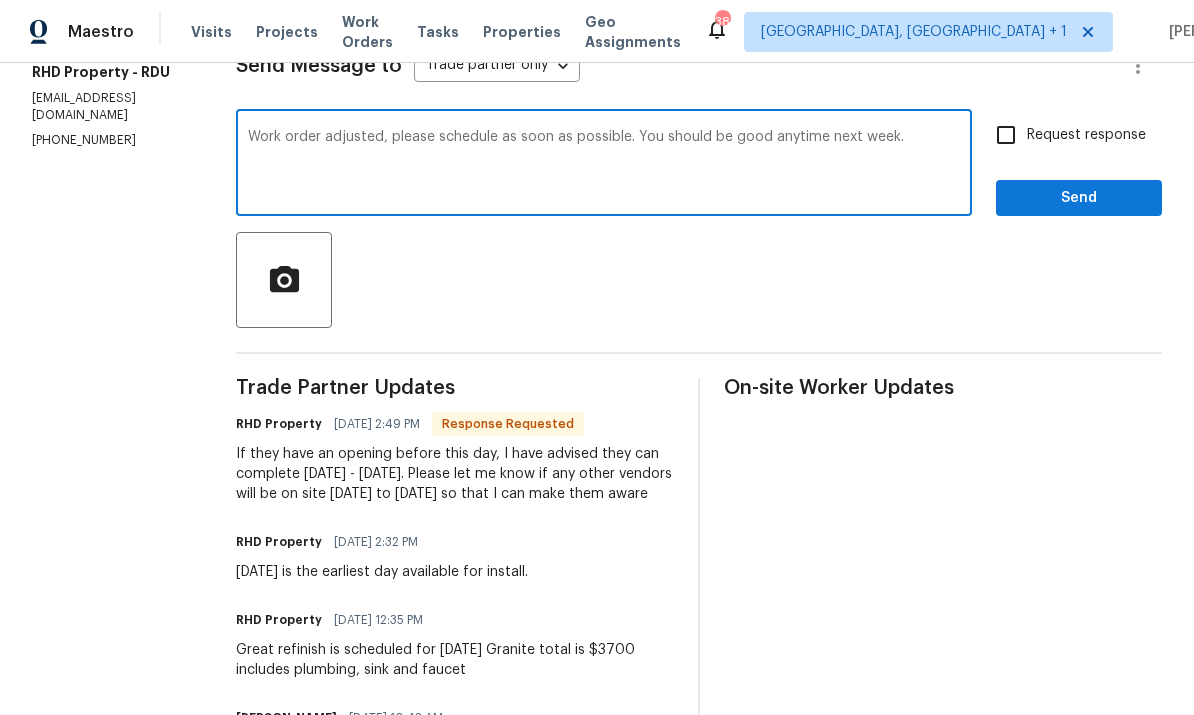 type on "Work order adjusted, please schedule as soon as possible. You should be good anytime next week." 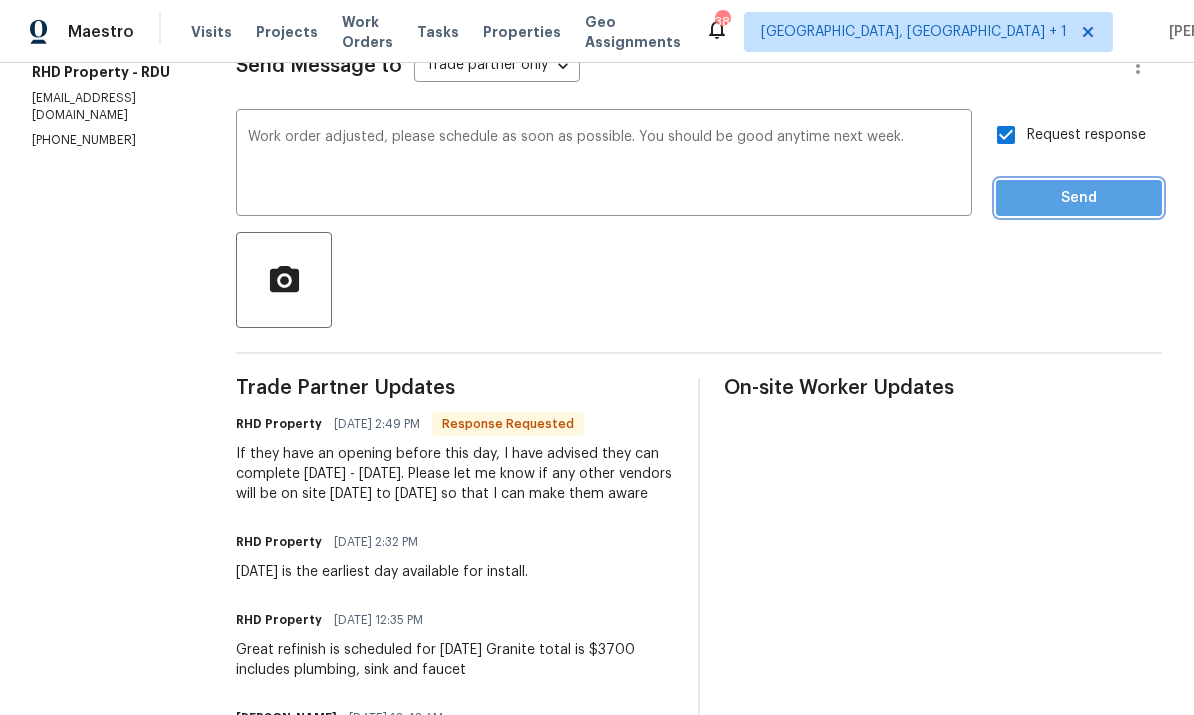 click on "Send" at bounding box center (1079, 198) 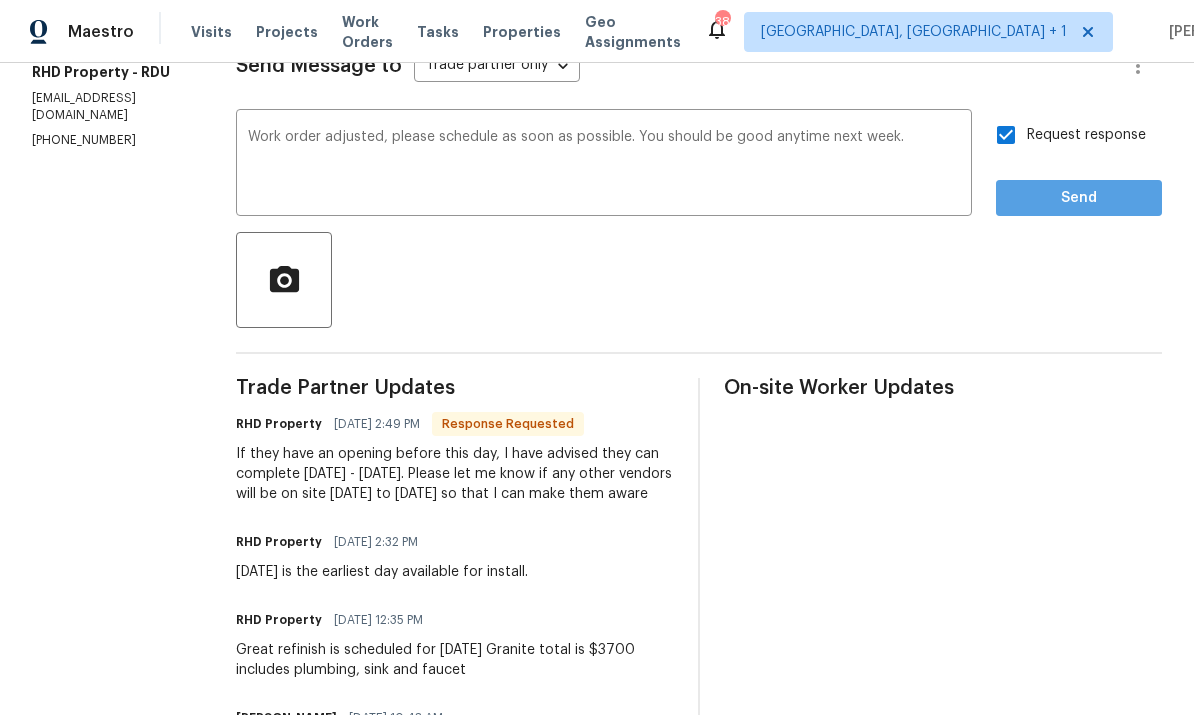 scroll, scrollTop: 0, scrollLeft: 0, axis: both 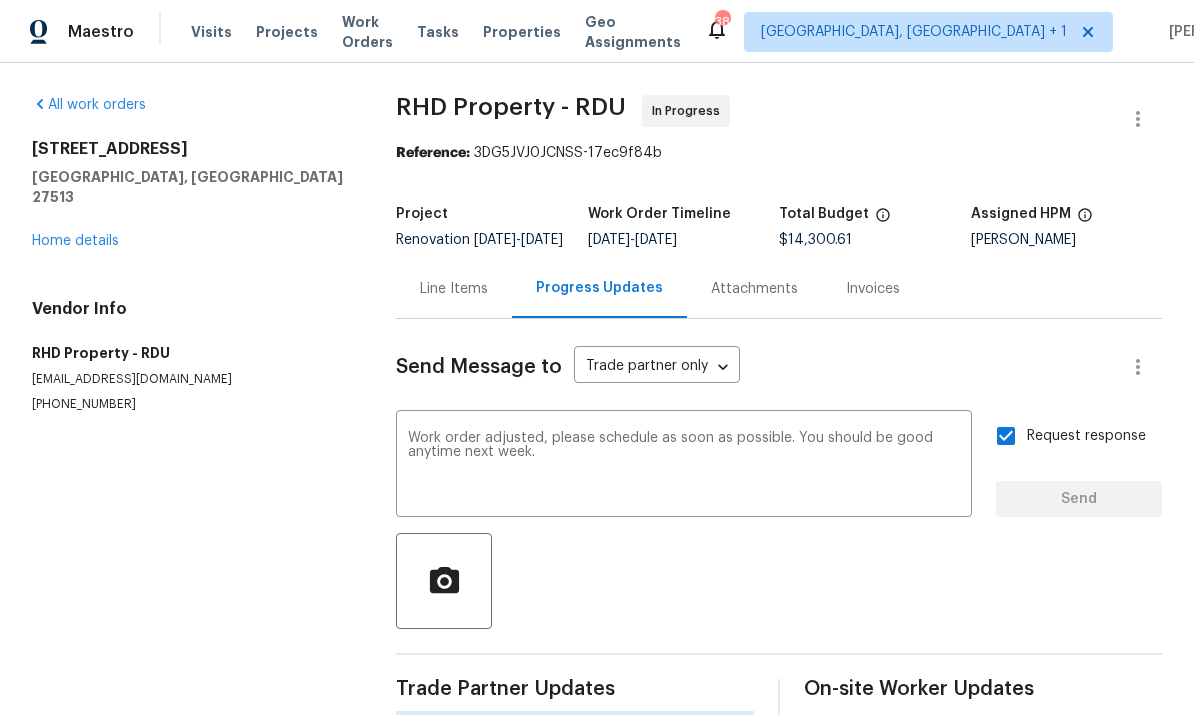 type 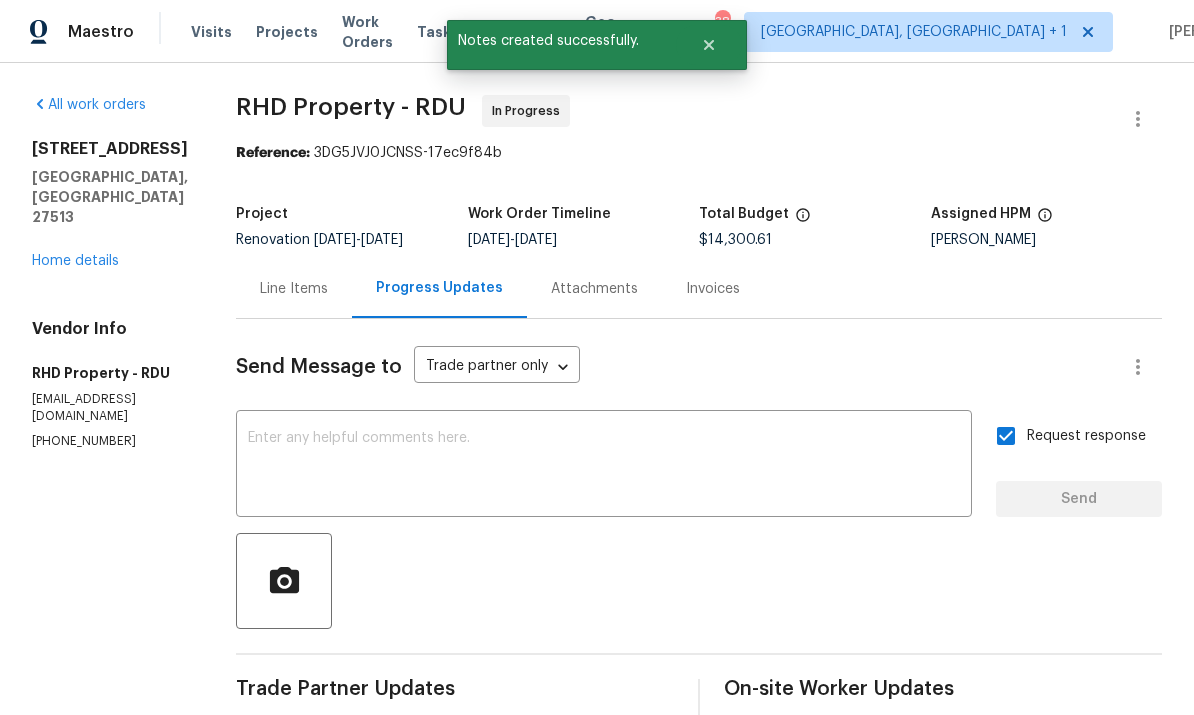 click on "Line Items" at bounding box center [294, 289] 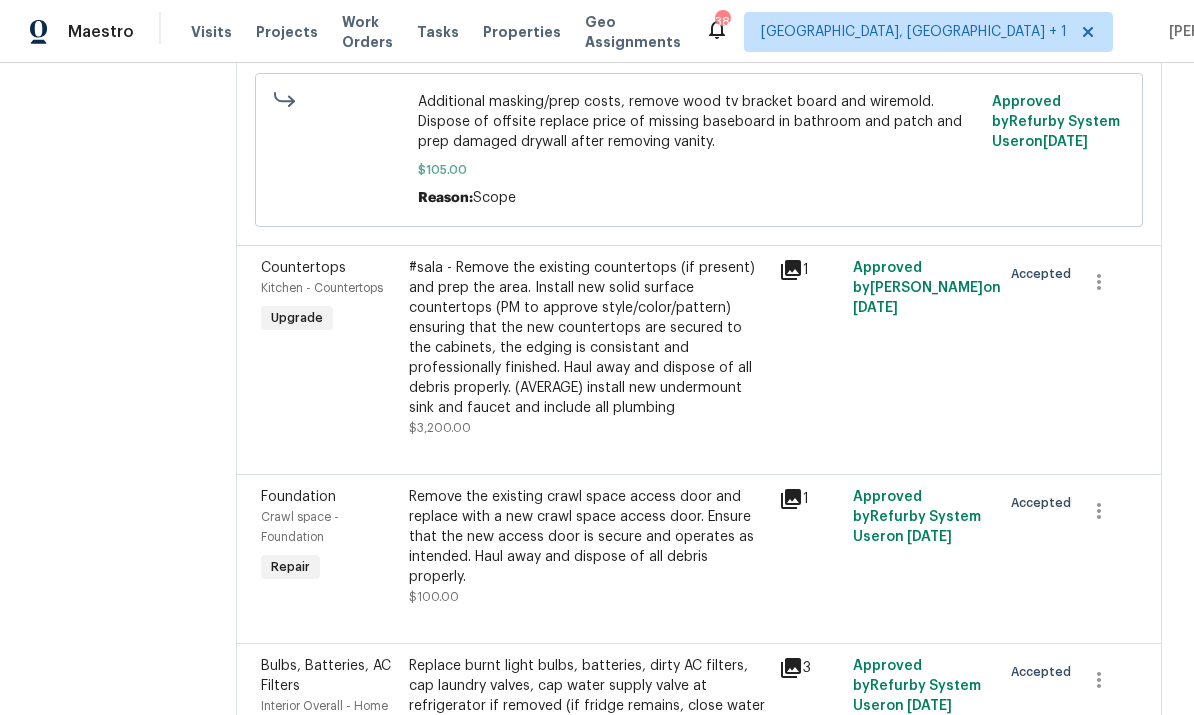 scroll, scrollTop: 7050, scrollLeft: 0, axis: vertical 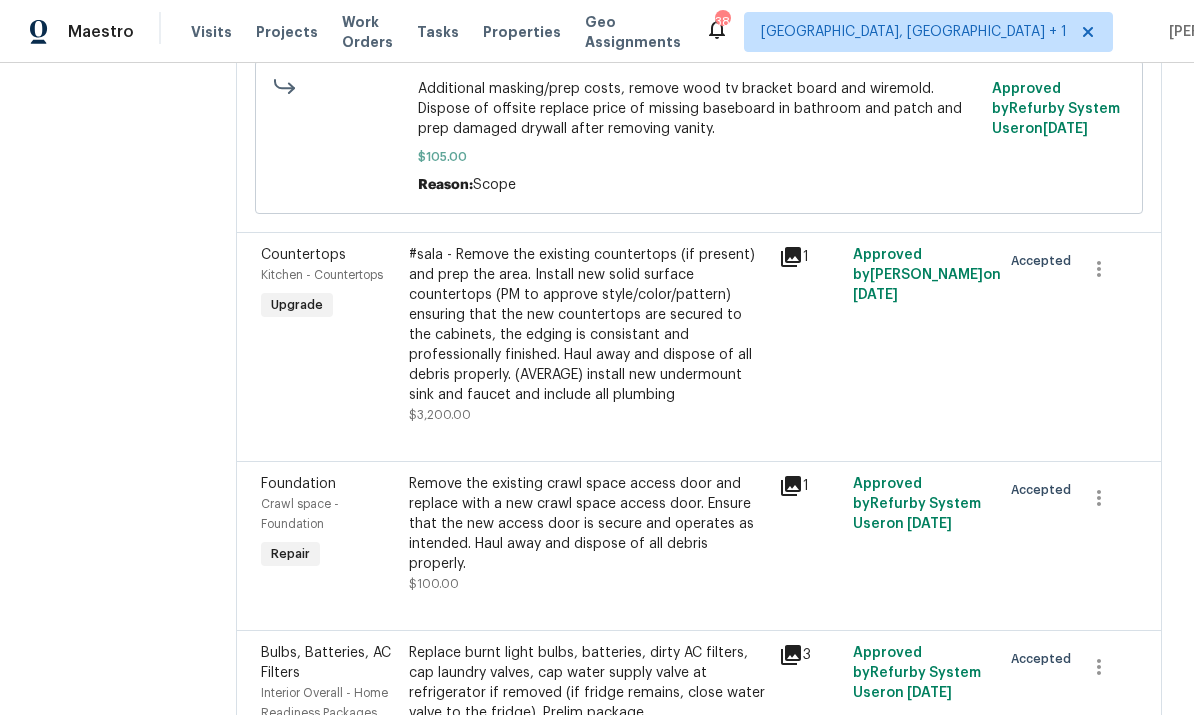 click on "#sala - Remove the existing countertops (if present) and prep the area. Install new solid surface countertops (PM to approve style/color/pattern) ensuring that the new countertops are secured to the cabinets, the edging is consistant and professionally finished. Haul away and dispose of all debris properly. (AVERAGE) install new undermount sink and faucet and include all plumbing" at bounding box center [588, 325] 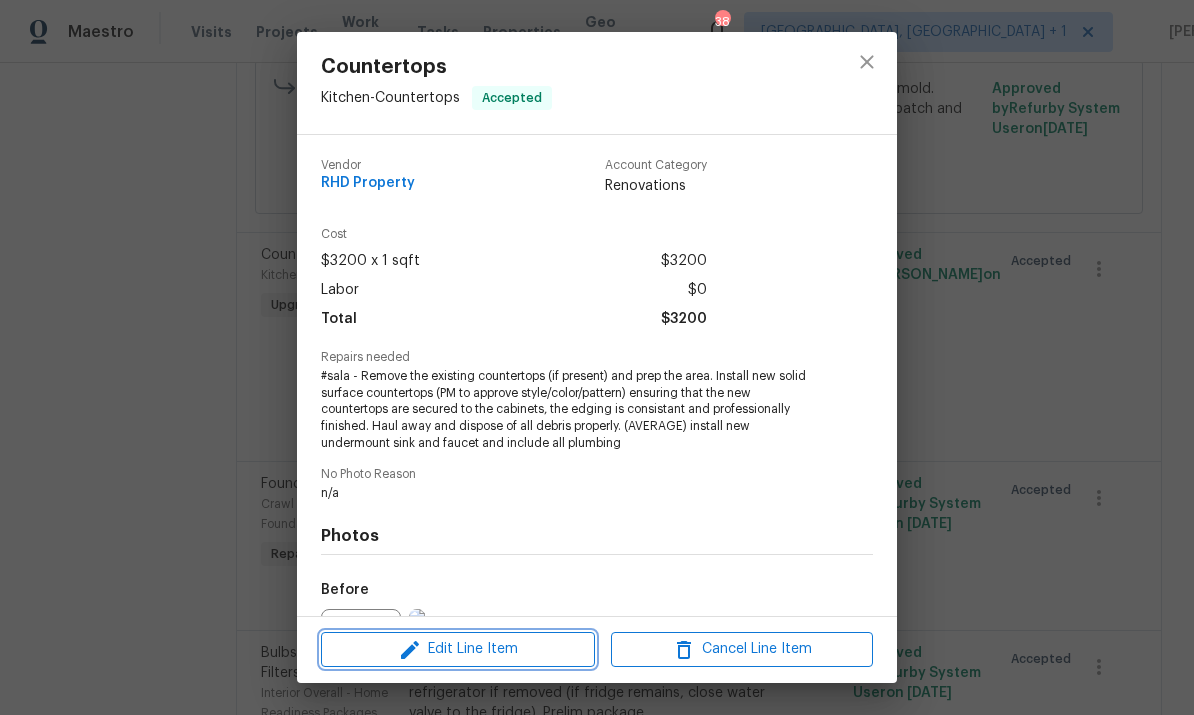 click on "Edit Line Item" at bounding box center (458, 649) 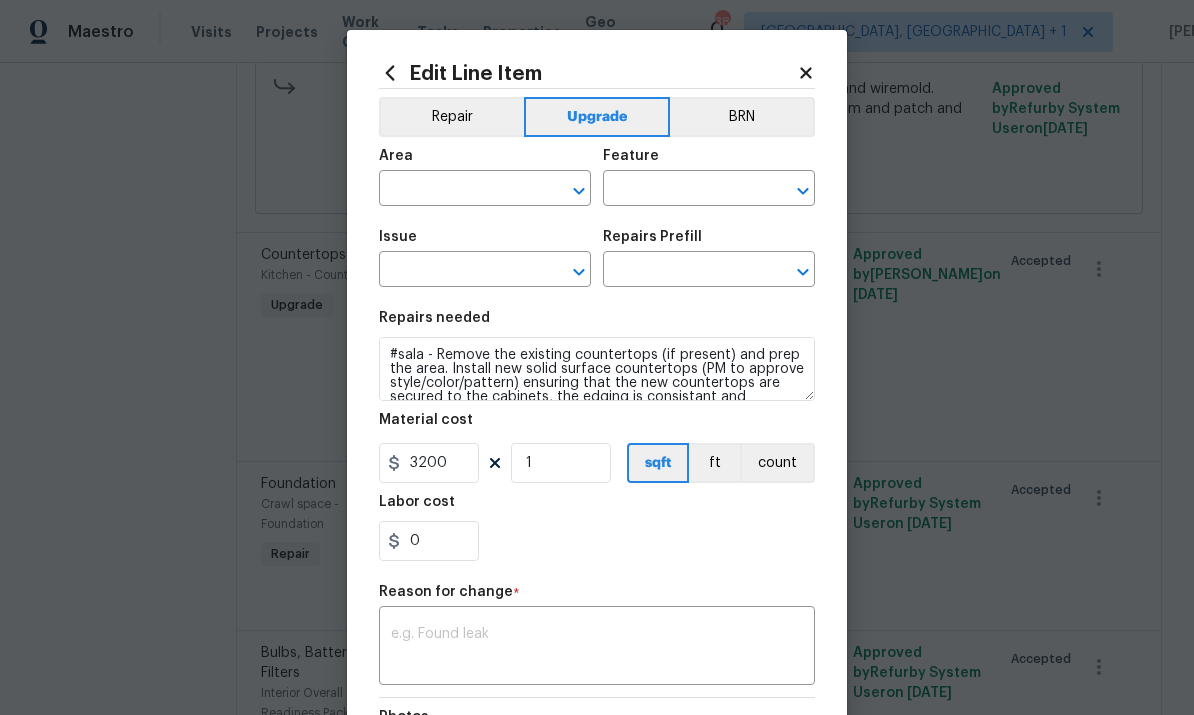 type on "Kitchen" 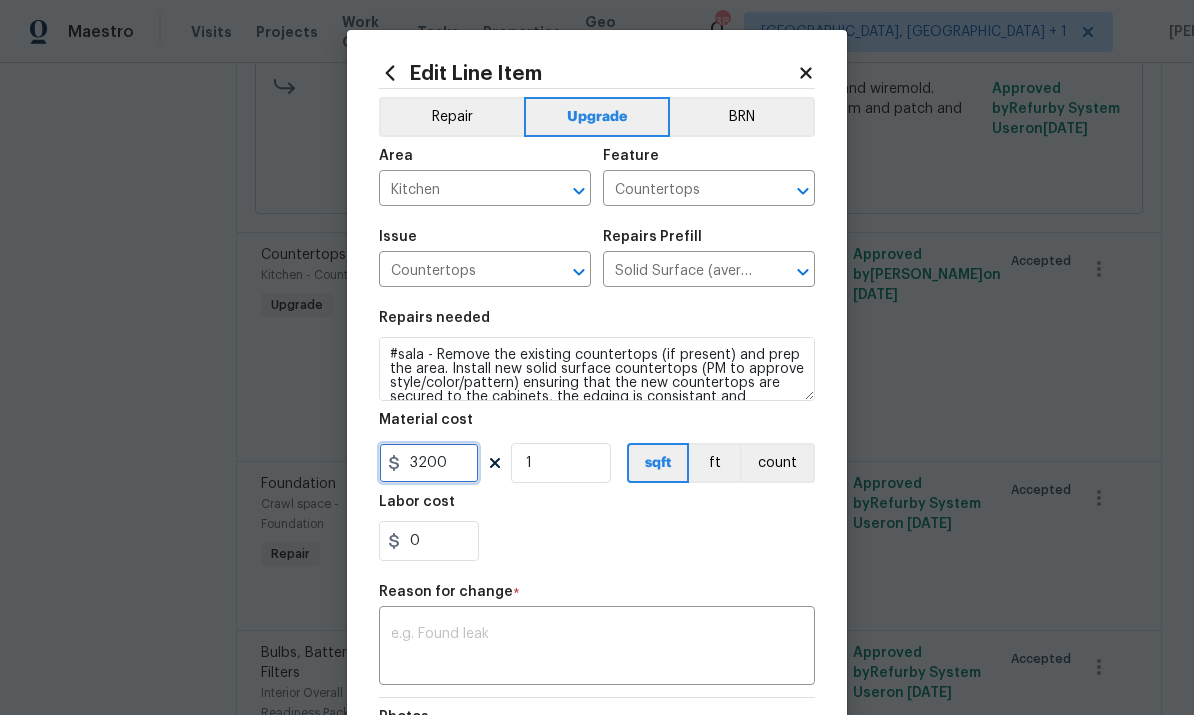 click on "3200" at bounding box center (429, 463) 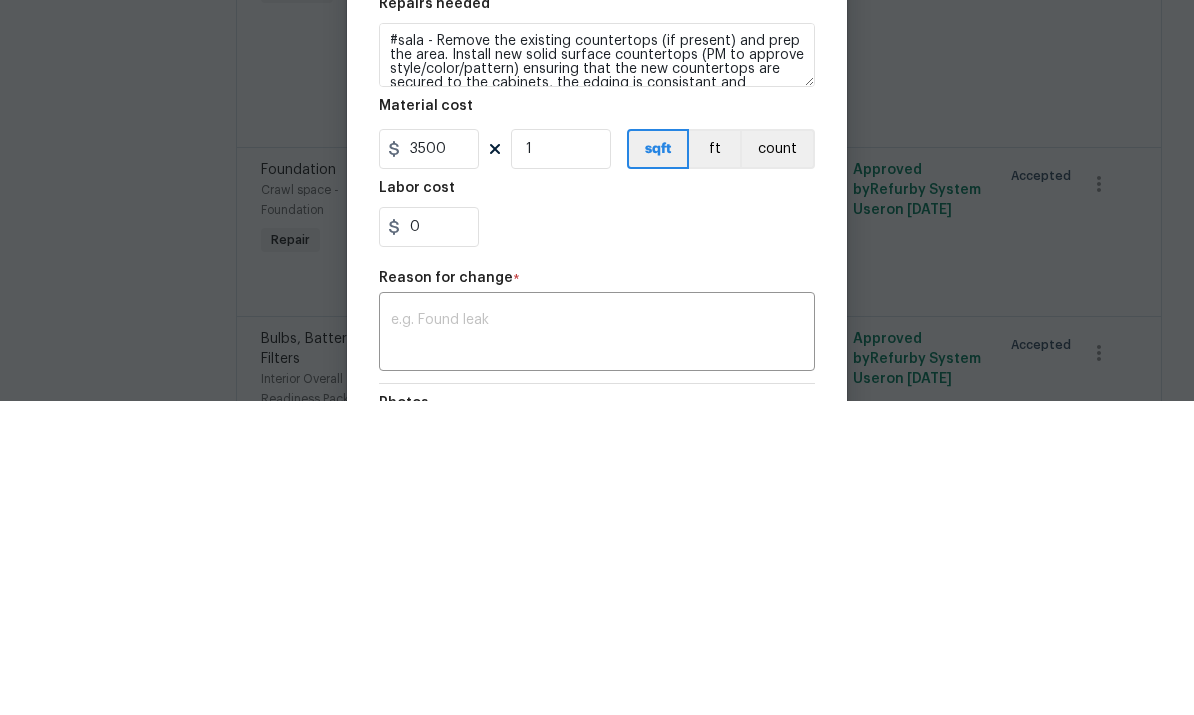 scroll, scrollTop: 75, scrollLeft: 0, axis: vertical 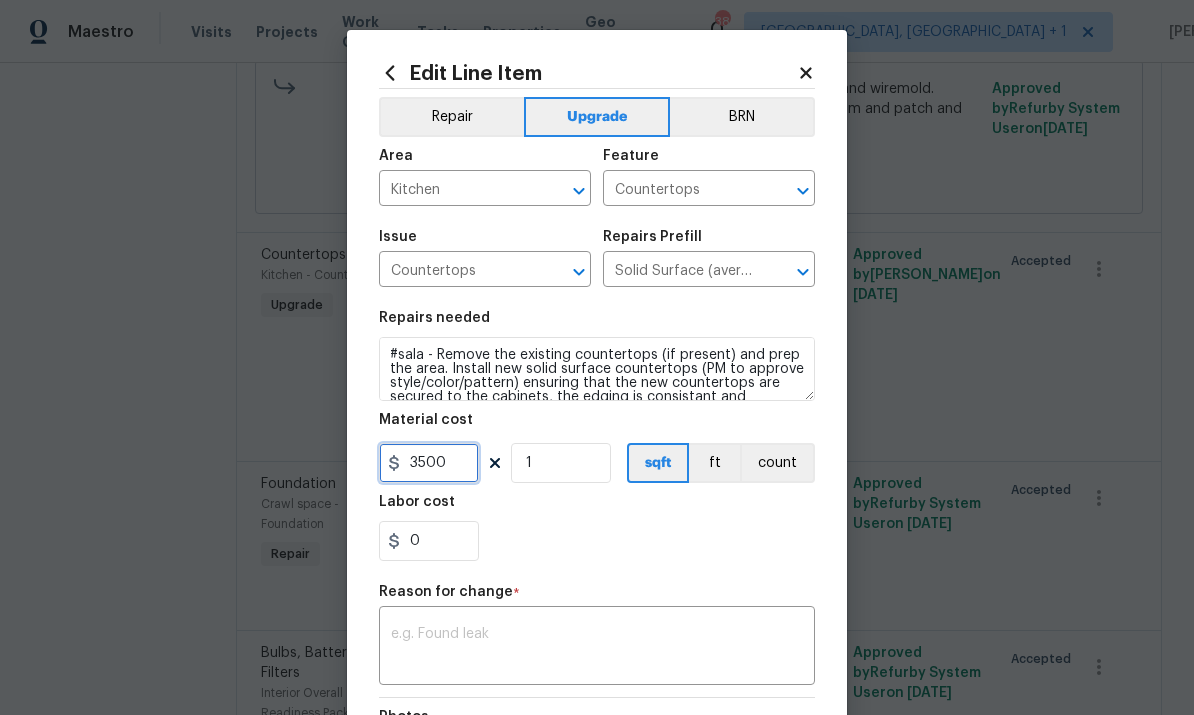 type on "3500" 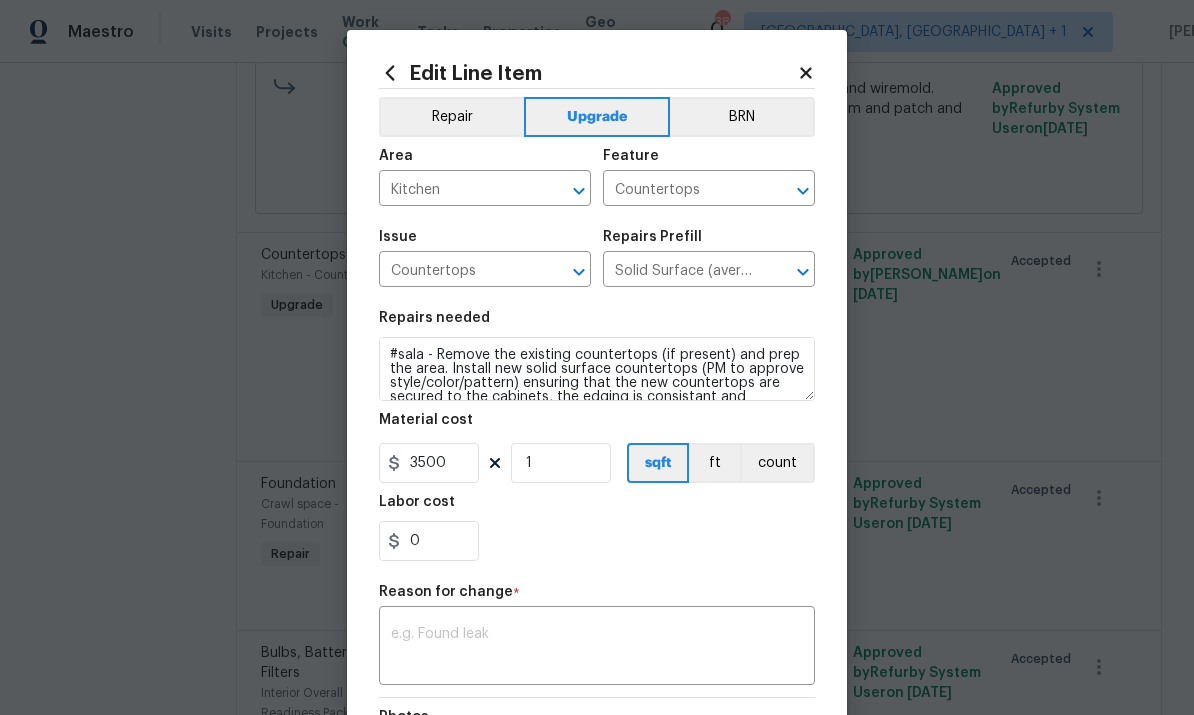 click at bounding box center (597, 648) 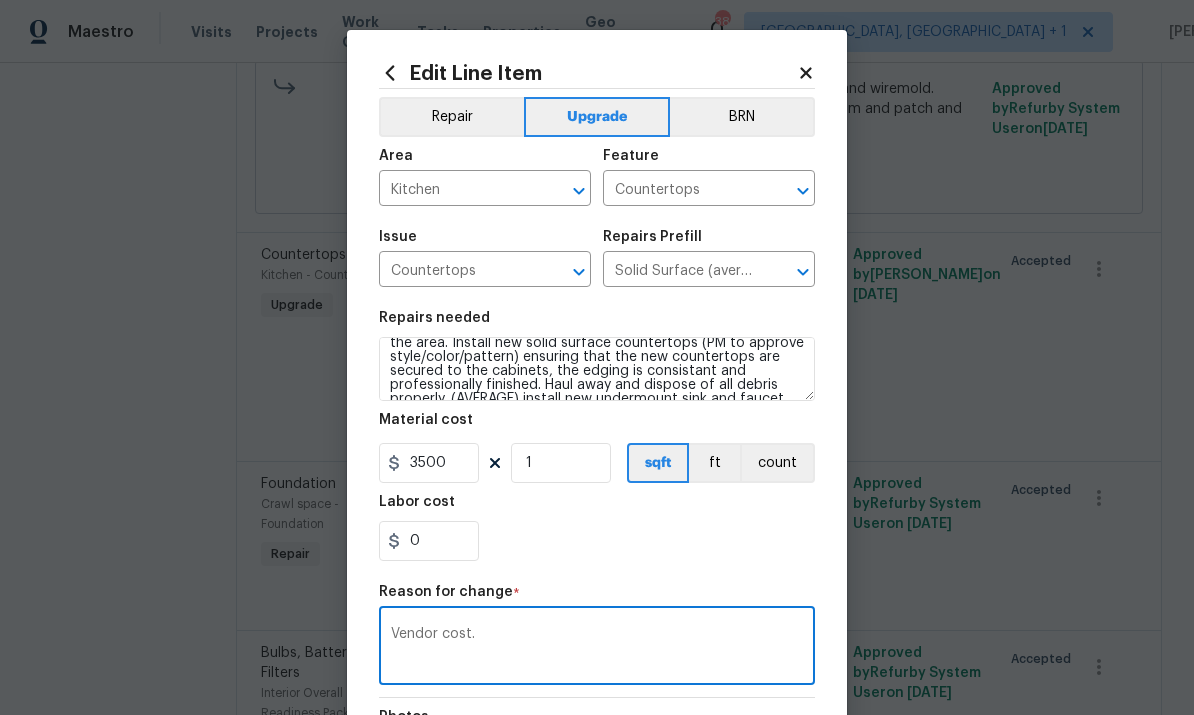 scroll, scrollTop: 28, scrollLeft: 0, axis: vertical 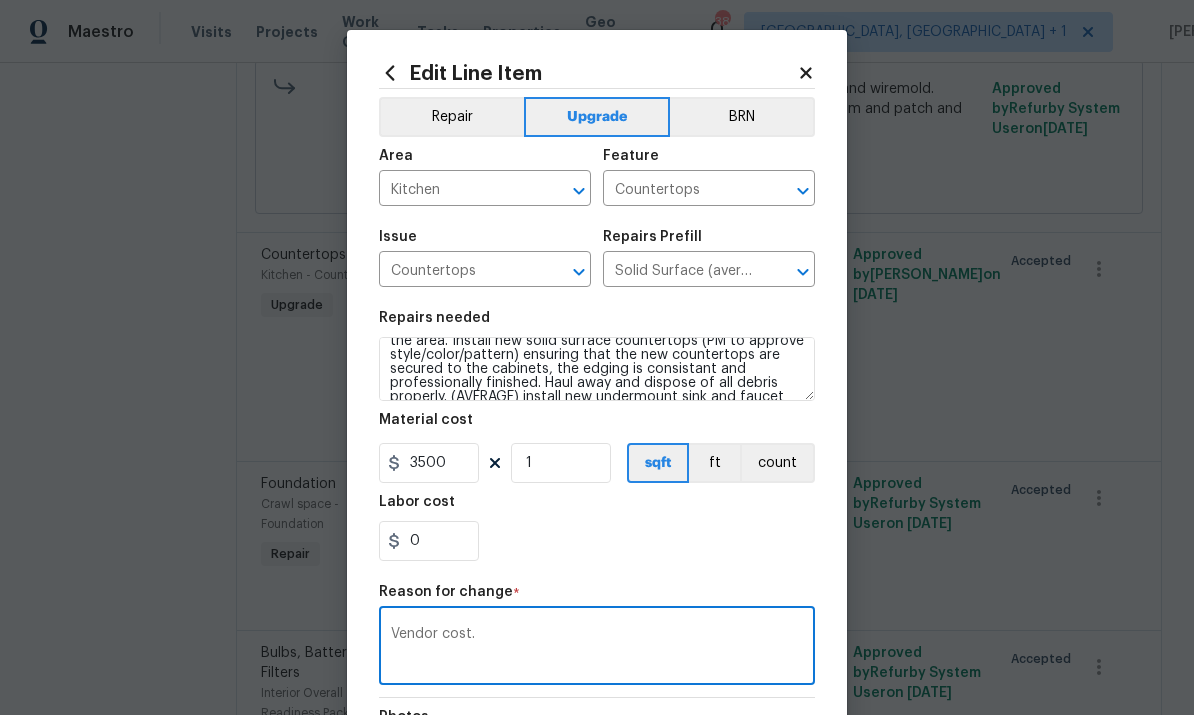 type on "Vendor cost." 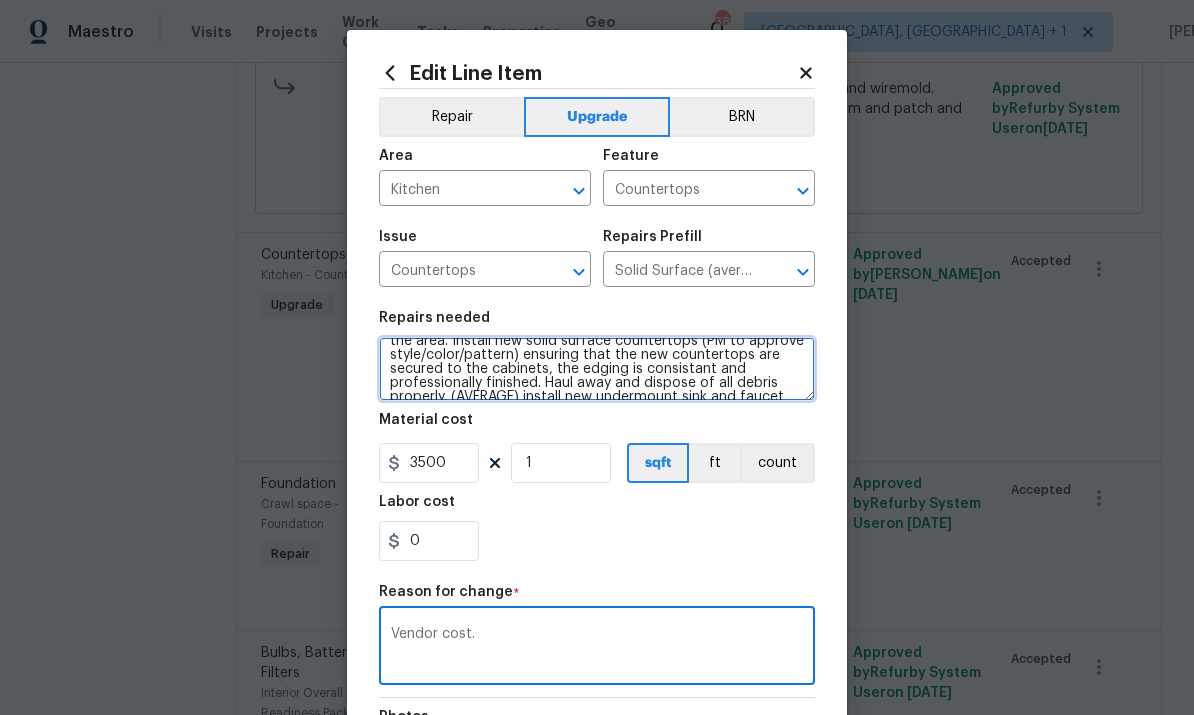 click on "#sala - Remove the existing countertops (if present) and prep the area. Install new solid surface countertops (PM to approve style/color/pattern) ensuring that the new countertops are secured to the cabinets, the edging is consistant and professionally finished. Haul away and dispose of all debris properly. (AVERAGE) install new undermount sink and faucet and include all plumbing" at bounding box center (597, 369) 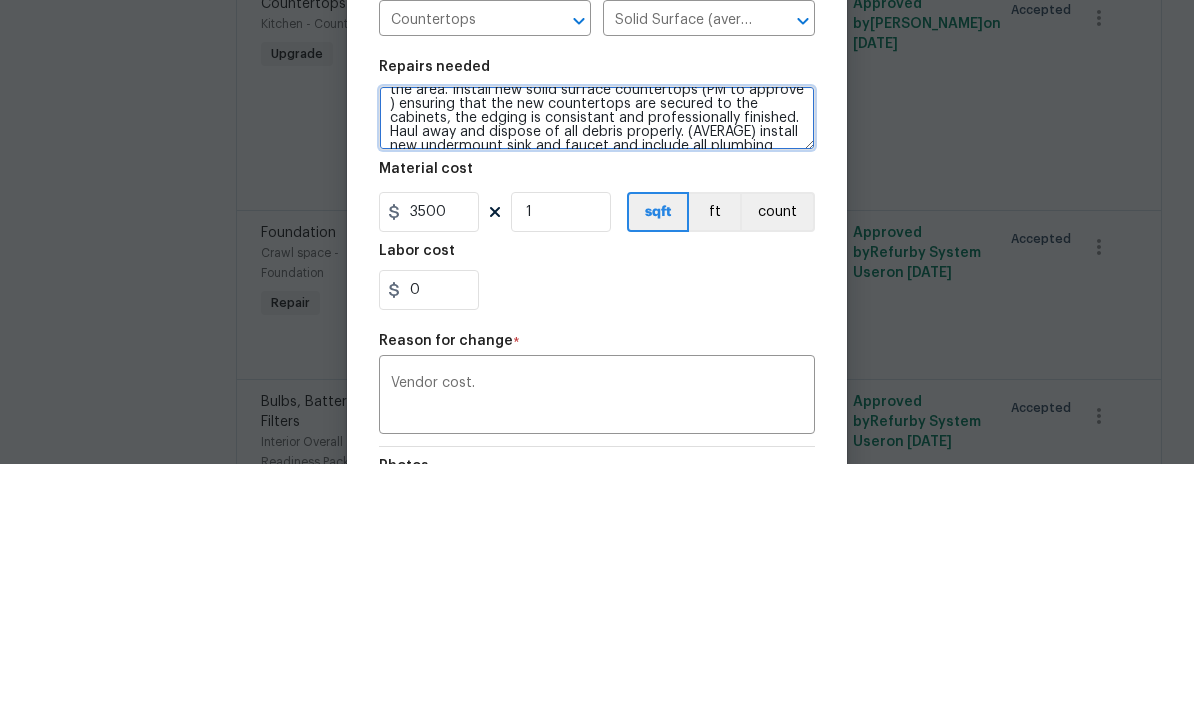 scroll, scrollTop: 24, scrollLeft: 0, axis: vertical 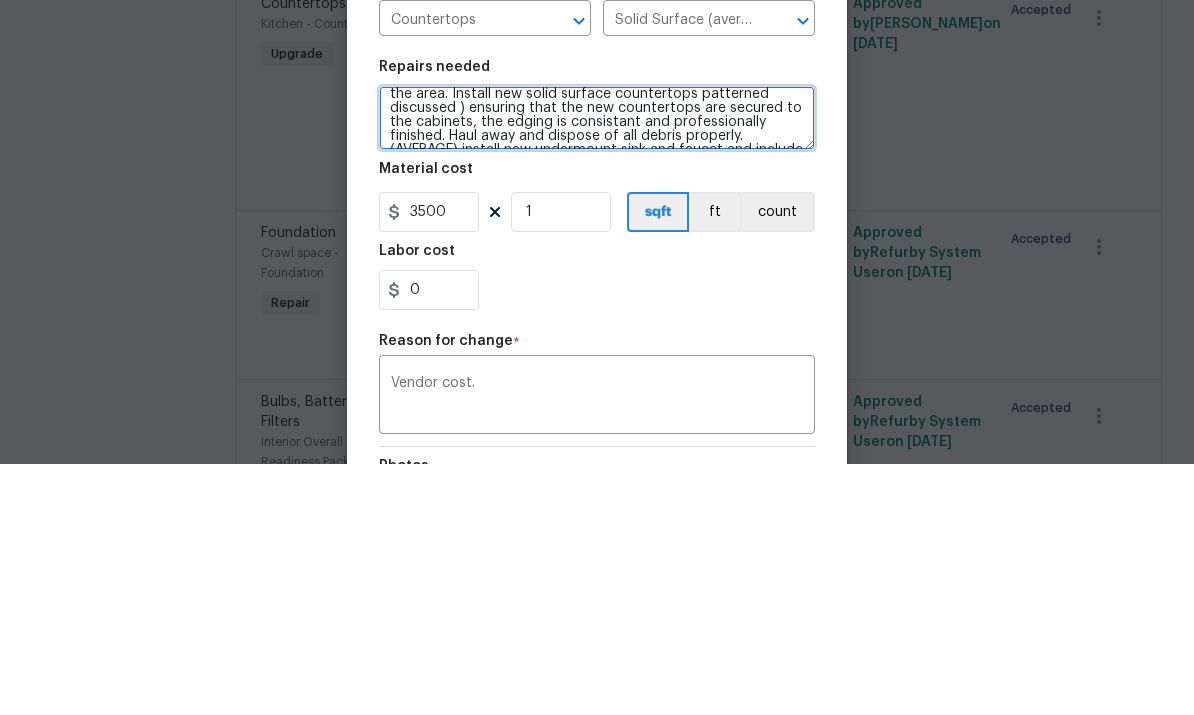 click on "#sala - Remove the existing countertops (if present) and prep the area. Install new solid surface countertops patterned discussed ) ensuring that the new countertops are secured to the cabinets, the edging is consistant and professionally finished. Haul away and dispose of all debris properly. (AVERAGE) install new undermount sink and faucet and include all plumbing" at bounding box center (597, 369) 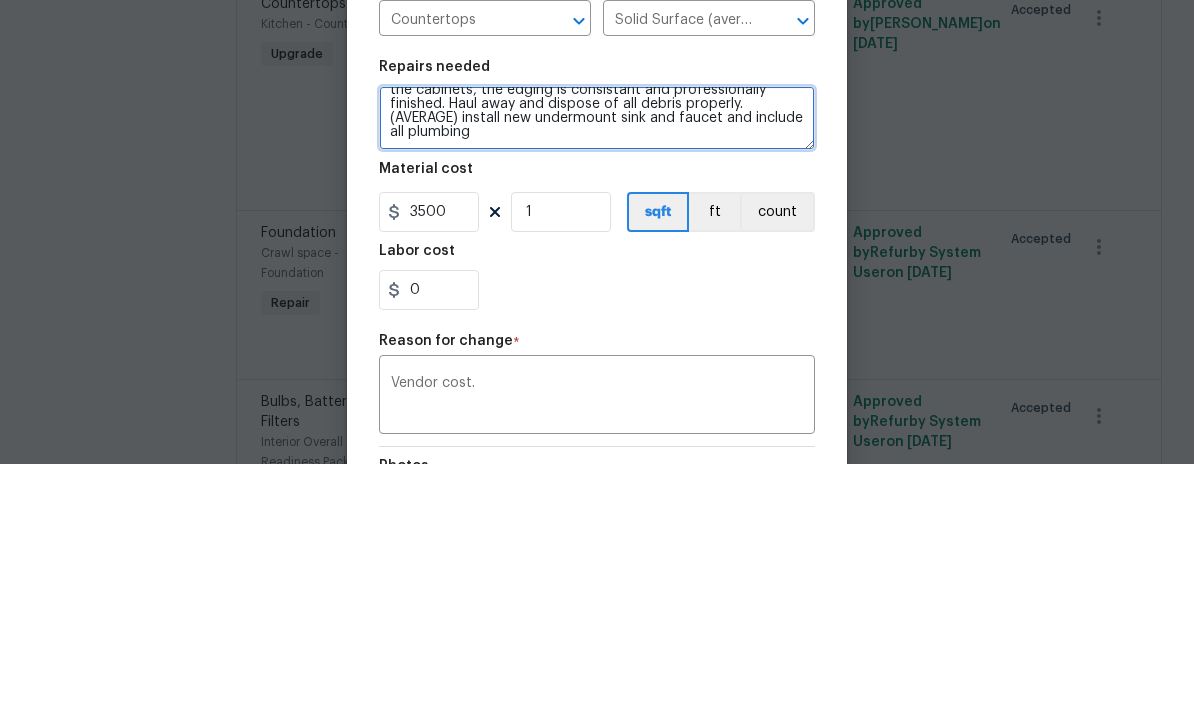 scroll, scrollTop: 56, scrollLeft: 0, axis: vertical 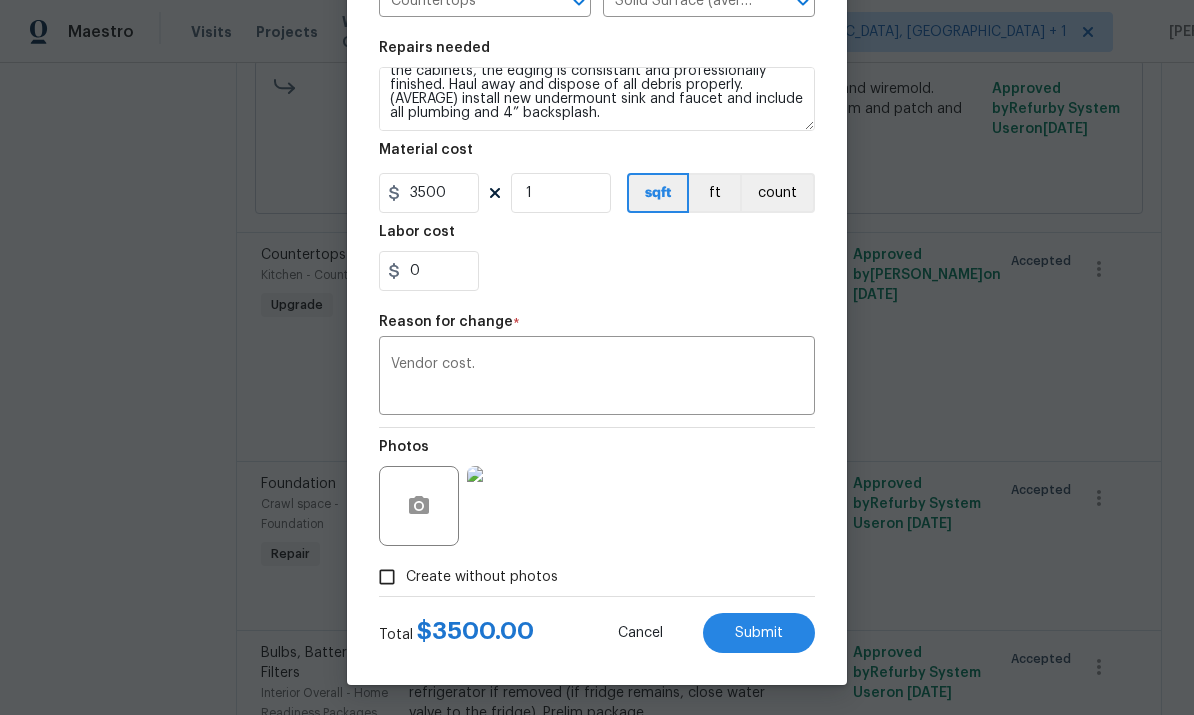click on "Submit" at bounding box center (759, 633) 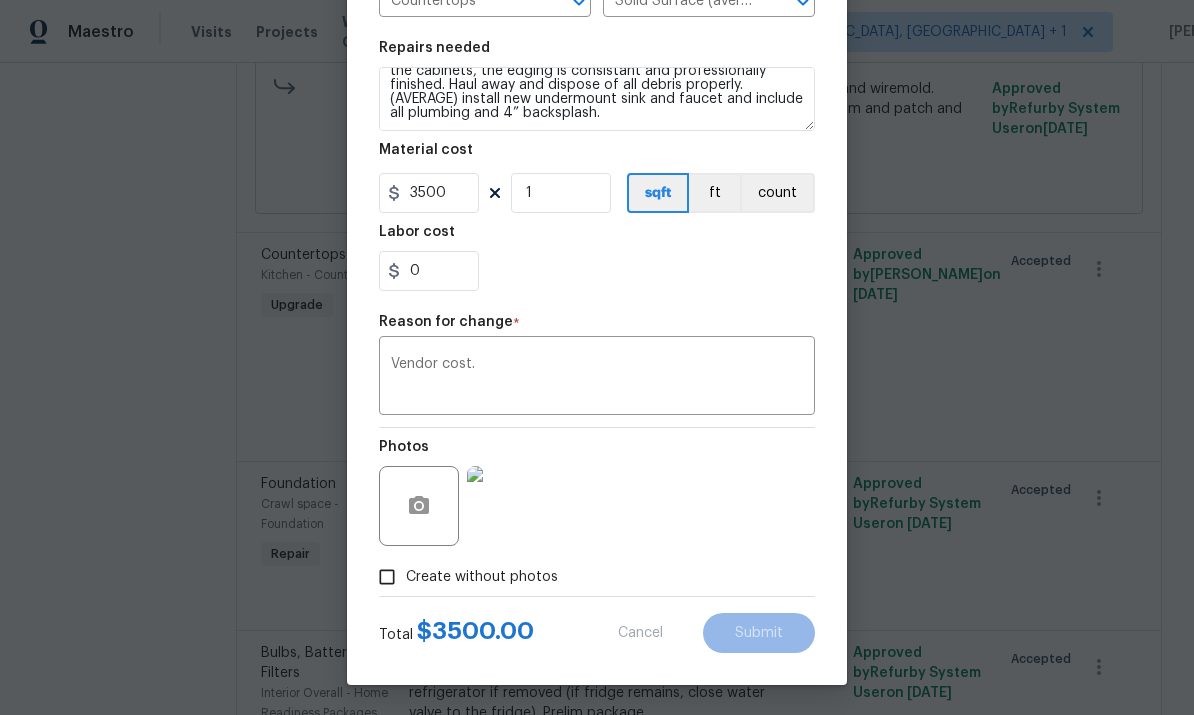 type on "#sala - Remove the existing countertops (if present) and prep the area. Install new solid surface countertops (PM to approve style/color/pattern) ensuring that the new countertops are secured to the cabinets, the edging is consistant and professionally finished. Haul away and dispose of all debris properly. (AVERAGE) install new undermount sink and faucet and include all plumbing" 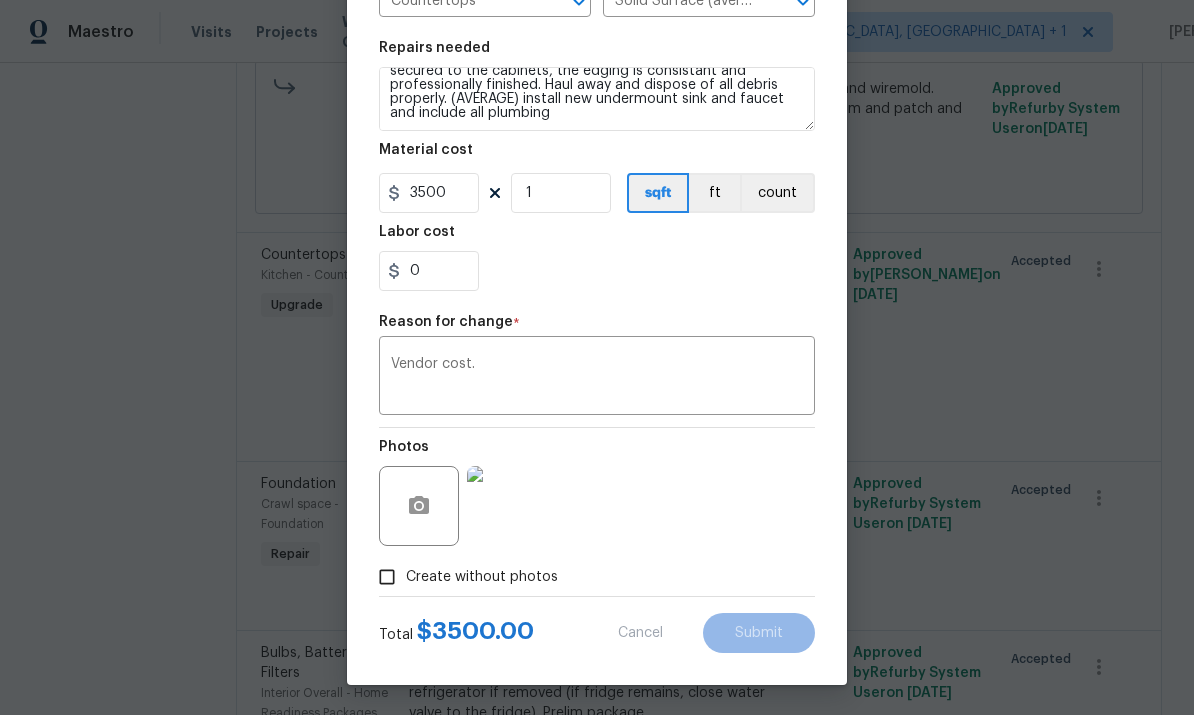 type on "3200" 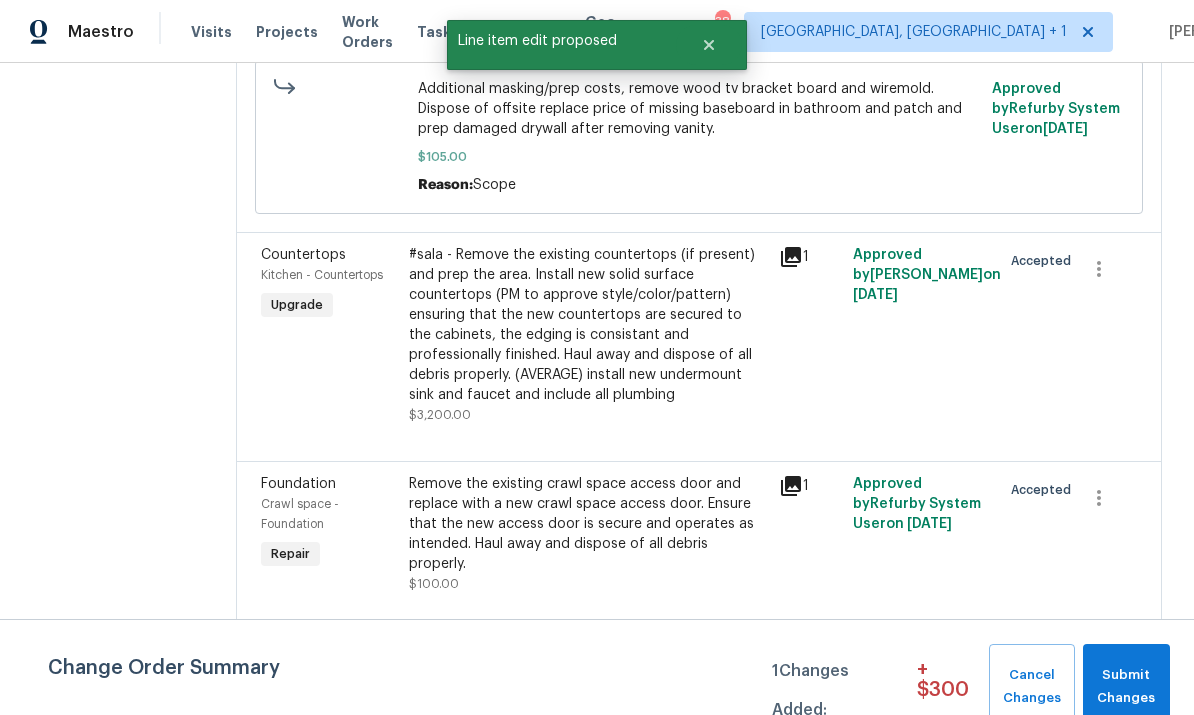 scroll, scrollTop: 0, scrollLeft: 0, axis: both 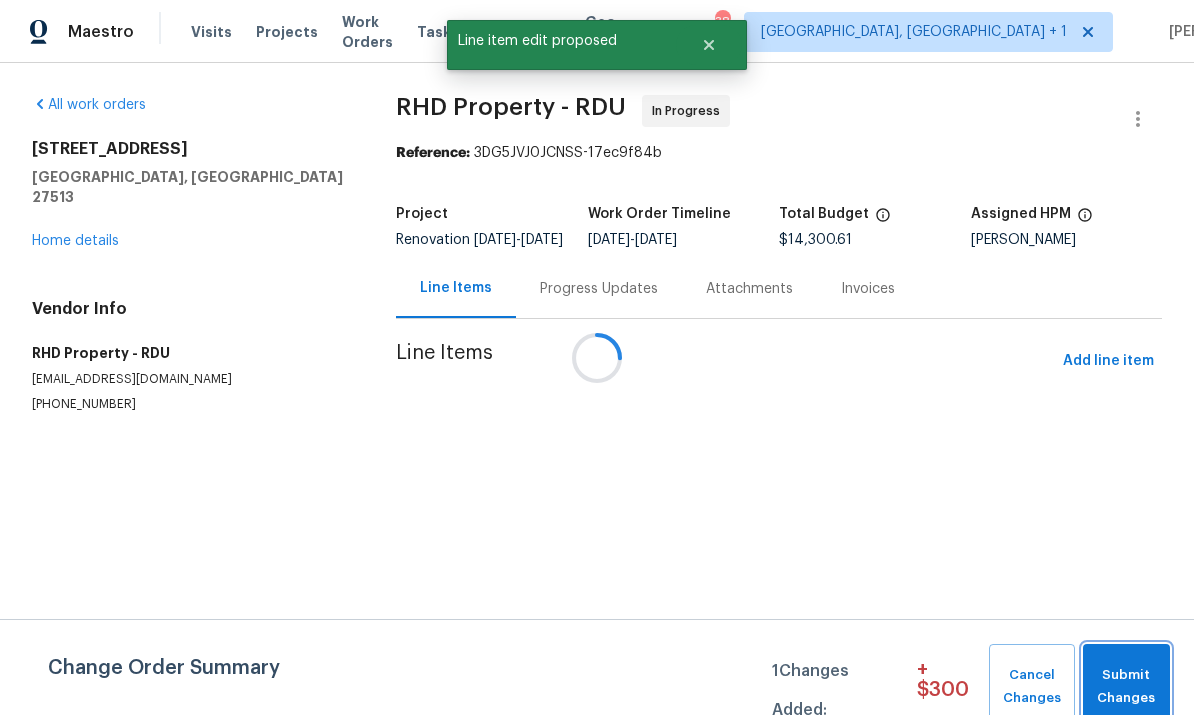 click on "Submit Changes" at bounding box center (1126, 687) 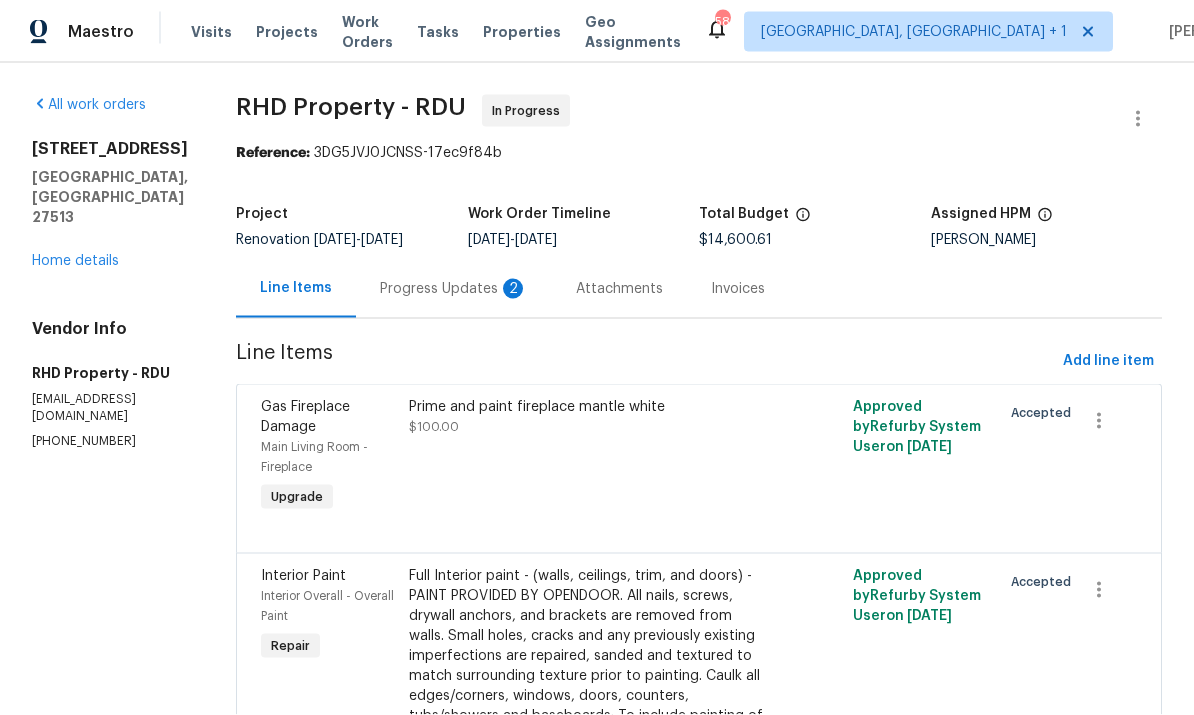 scroll, scrollTop: 53, scrollLeft: 0, axis: vertical 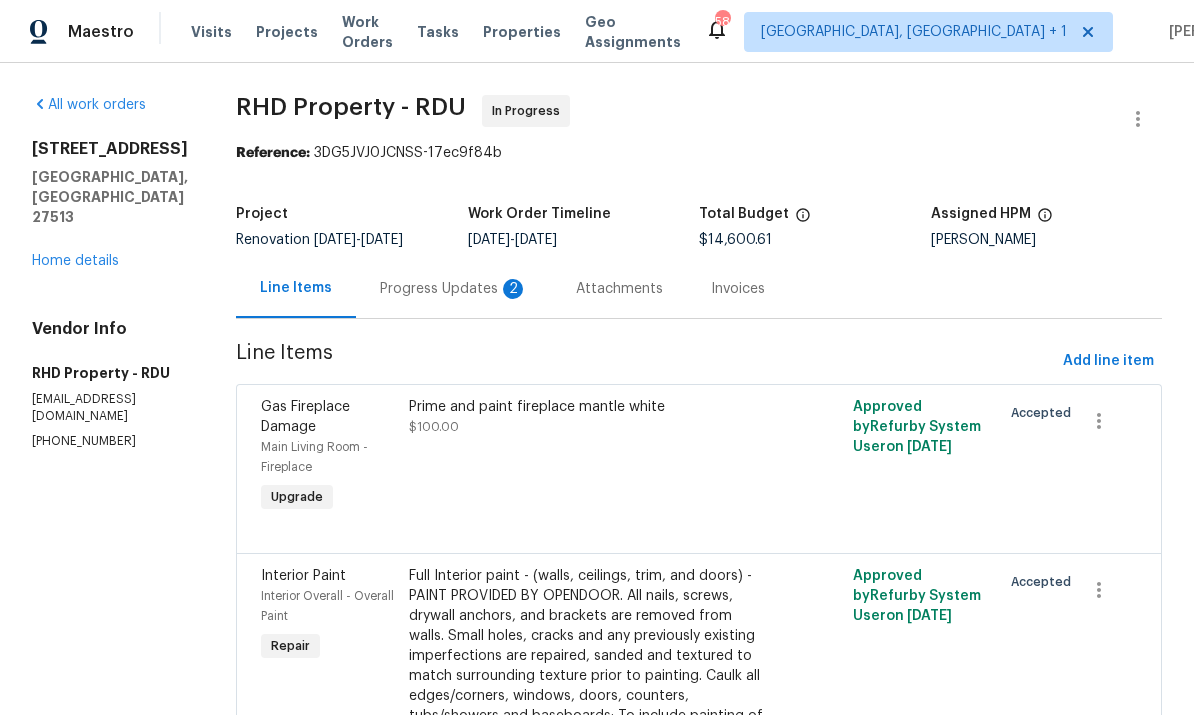 click on "Progress Updates 2" at bounding box center [454, 289] 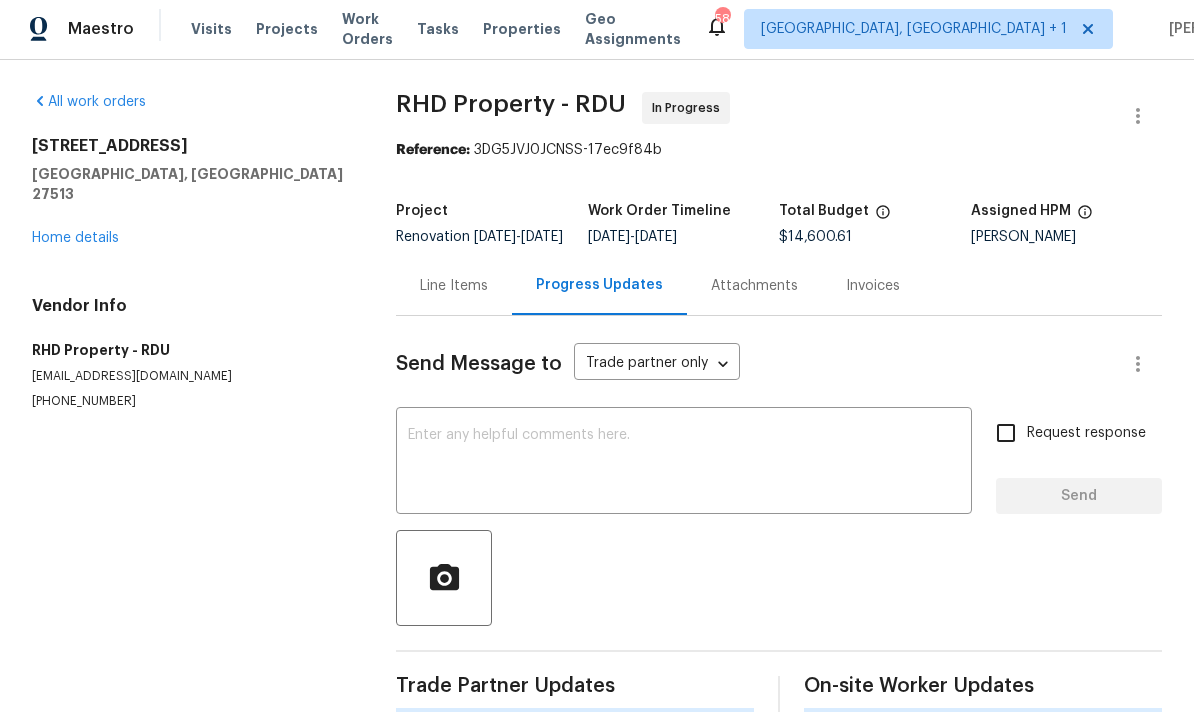 scroll, scrollTop: 75, scrollLeft: 0, axis: vertical 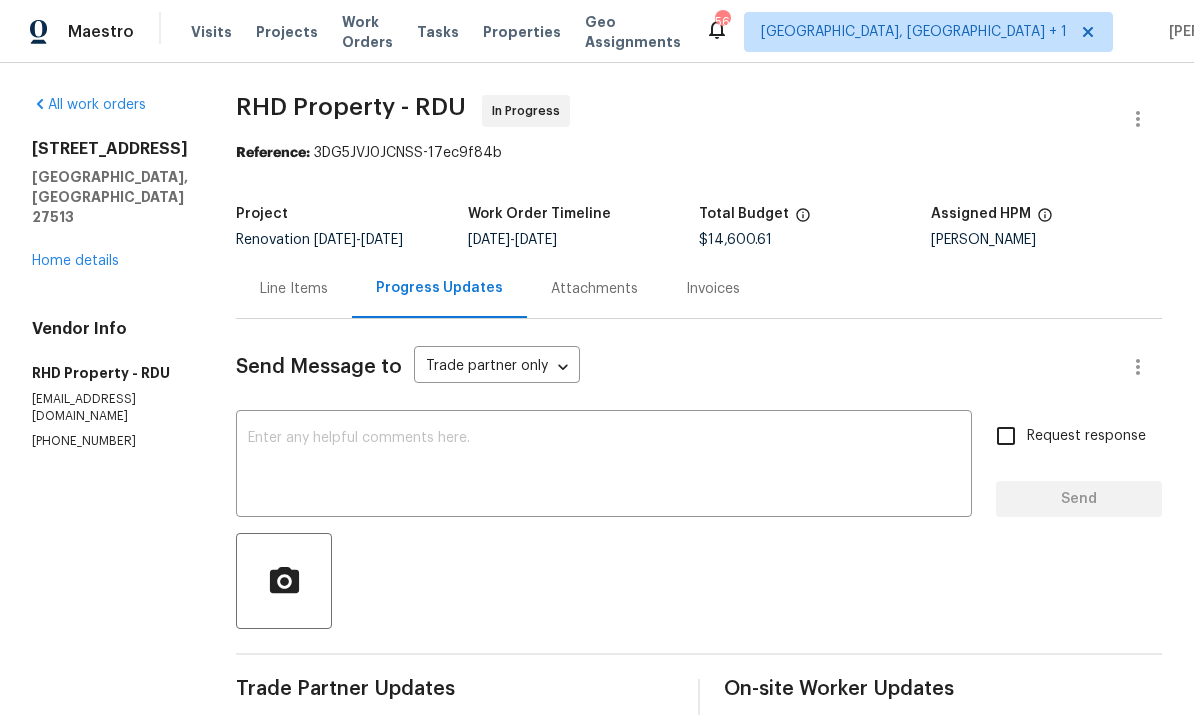 click on "Home details" at bounding box center (75, 261) 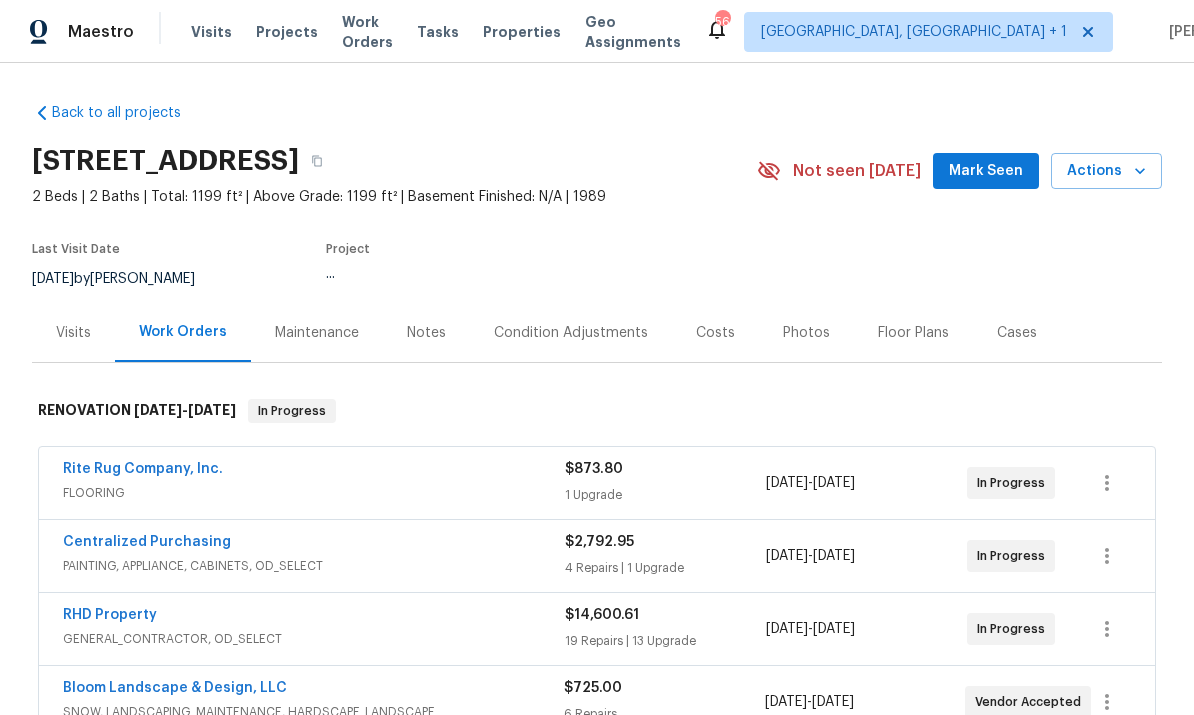 scroll, scrollTop: 75, scrollLeft: 0, axis: vertical 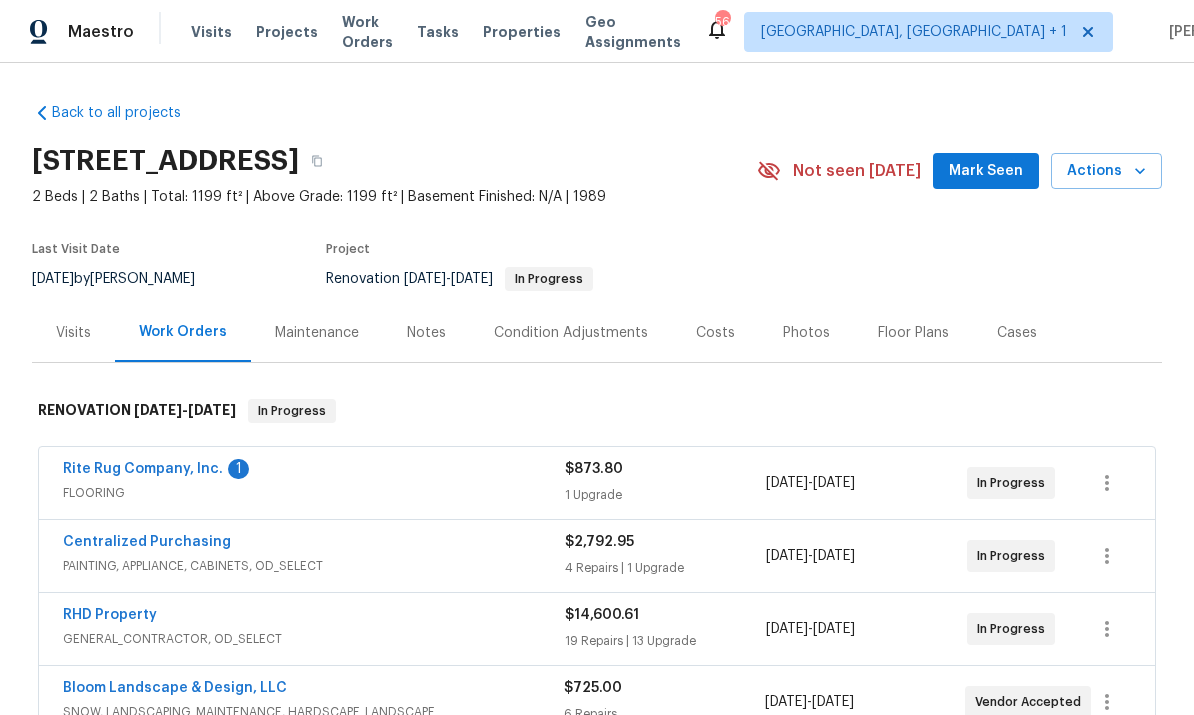 click on "Rite Rug Company, Inc." at bounding box center (143, 469) 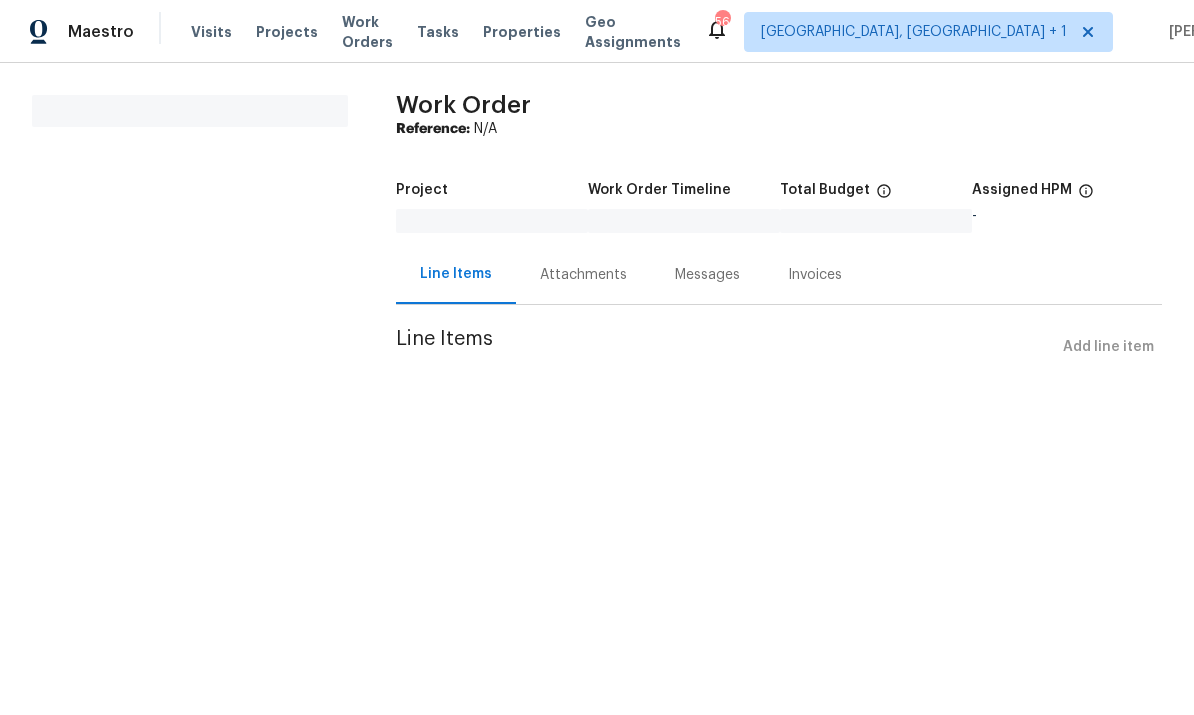 scroll, scrollTop: 0, scrollLeft: 0, axis: both 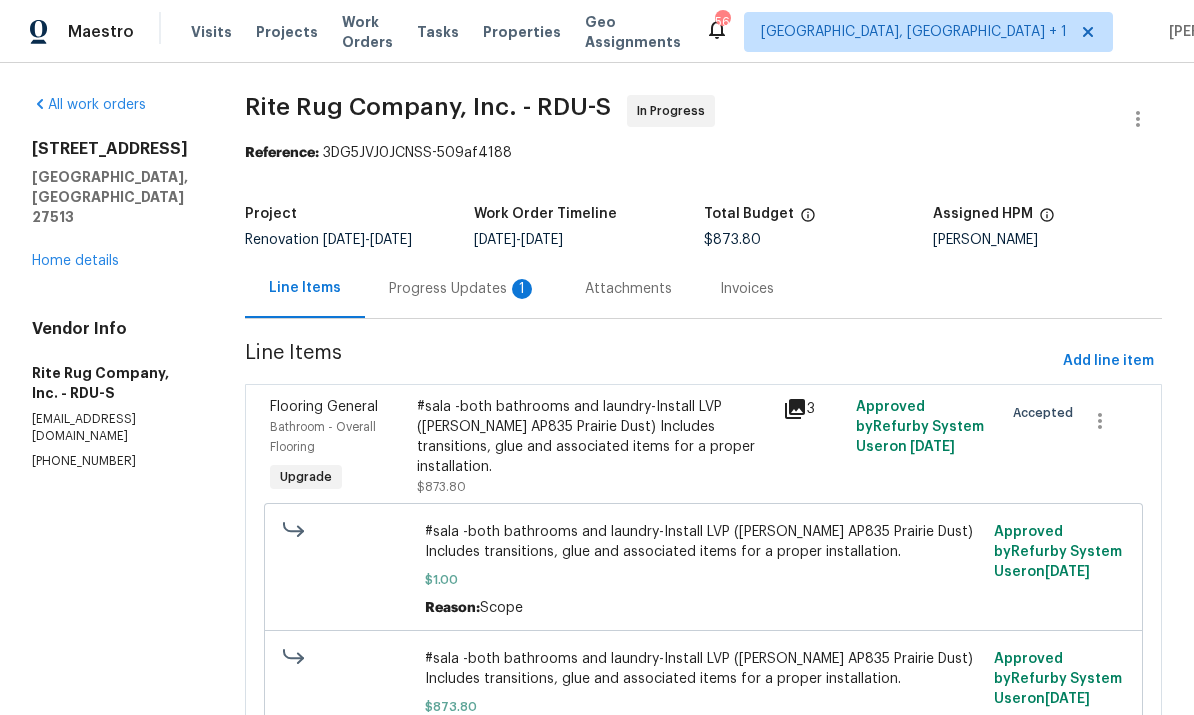 click on "Progress Updates 1" at bounding box center (463, 288) 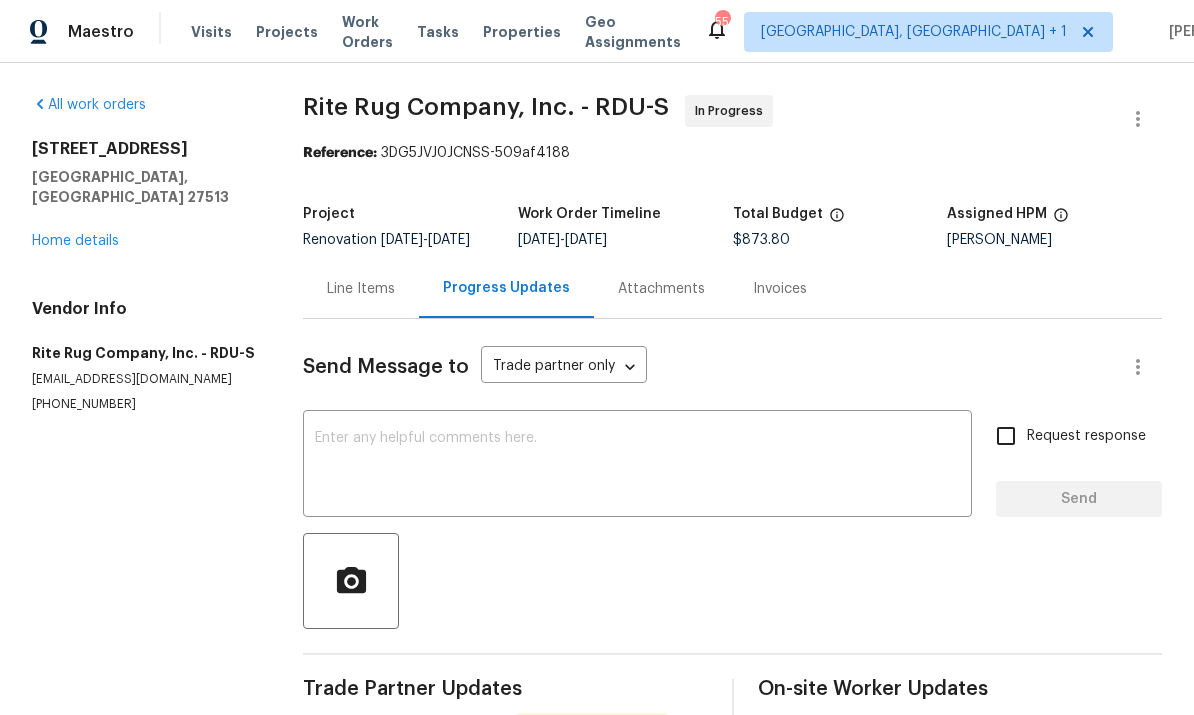 scroll, scrollTop: 0, scrollLeft: 0, axis: both 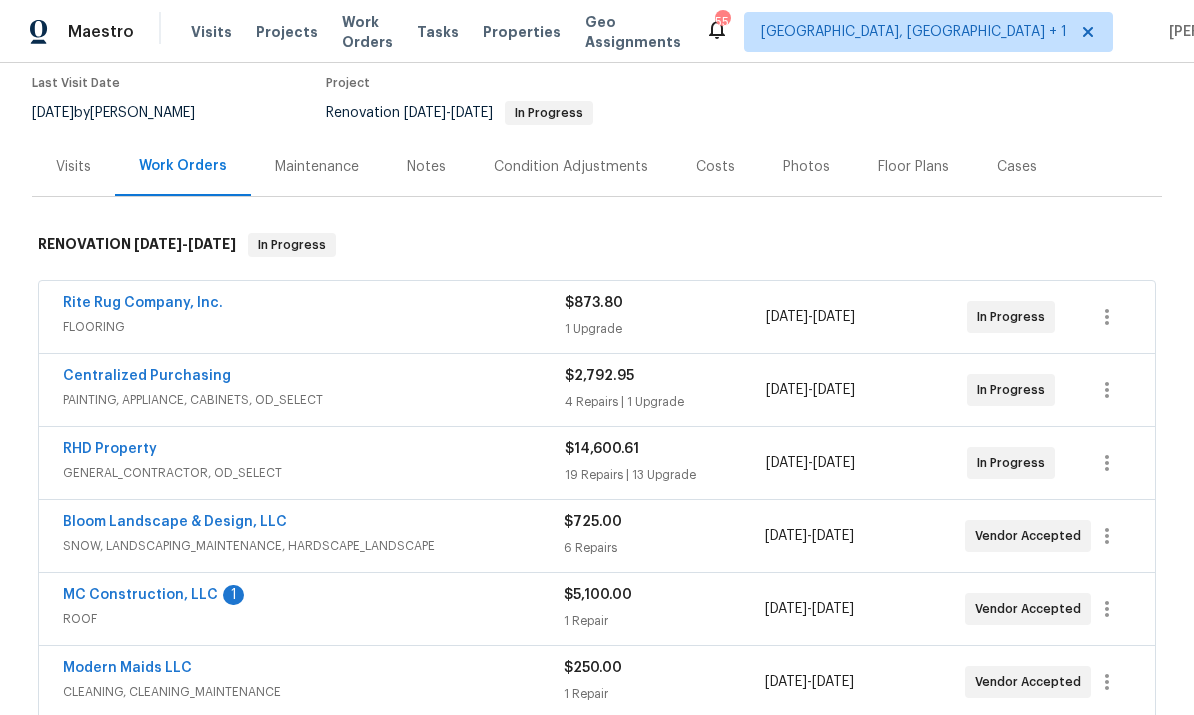click on "MC Construction, LLC" at bounding box center [140, 595] 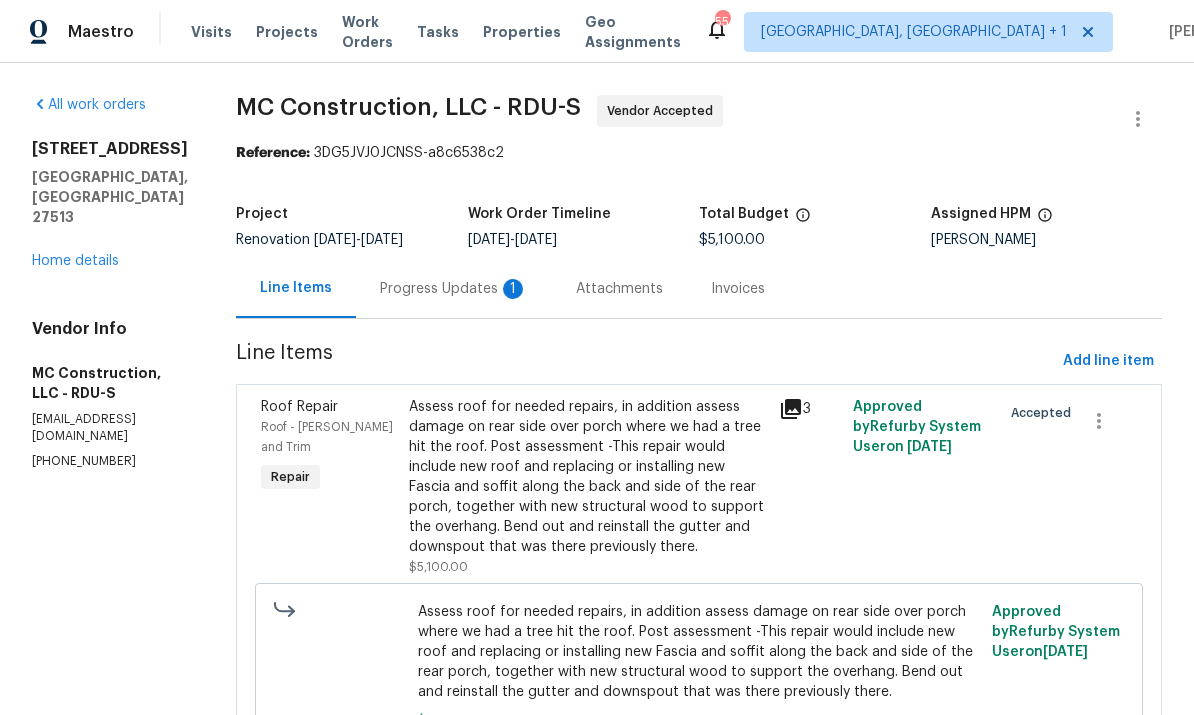 click on "Progress Updates 1" at bounding box center [454, 289] 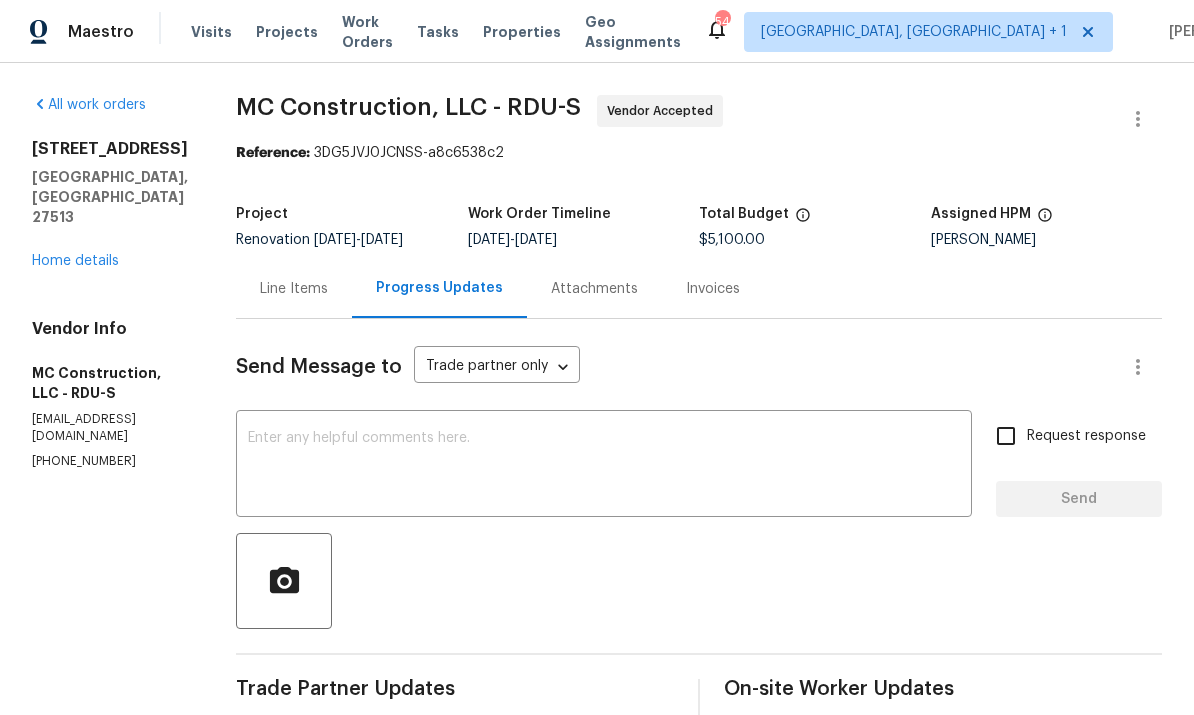 scroll, scrollTop: 0, scrollLeft: 0, axis: both 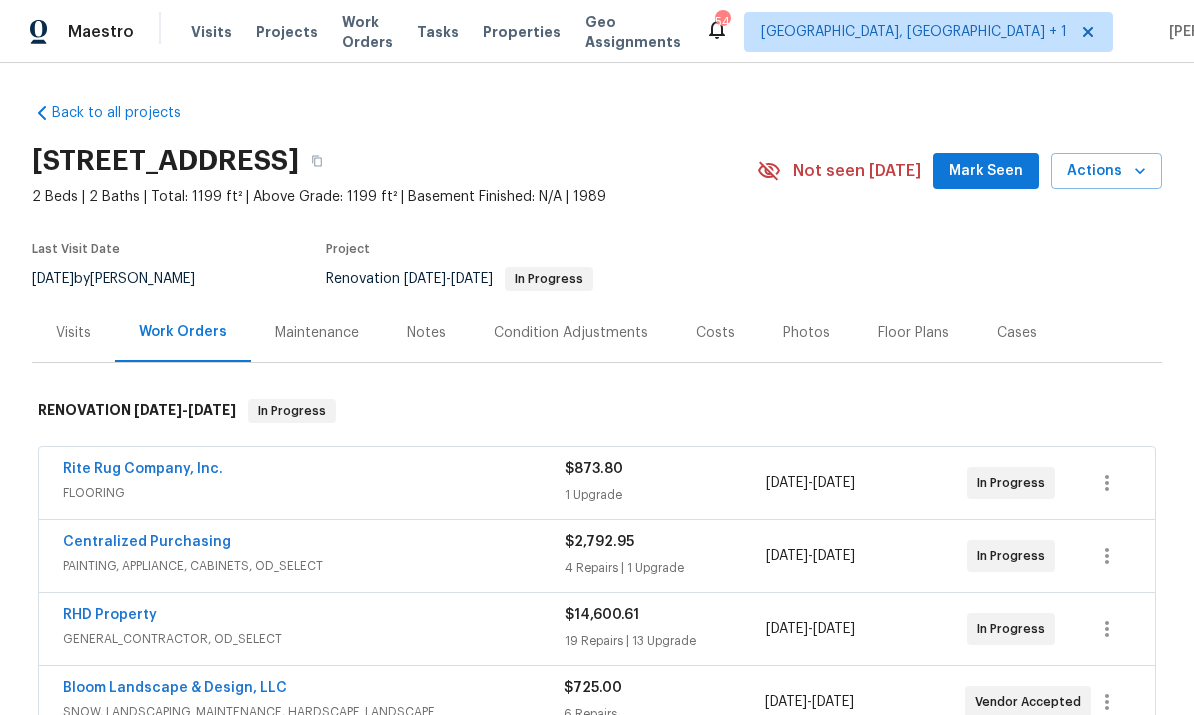 click on "Notes" at bounding box center (426, 333) 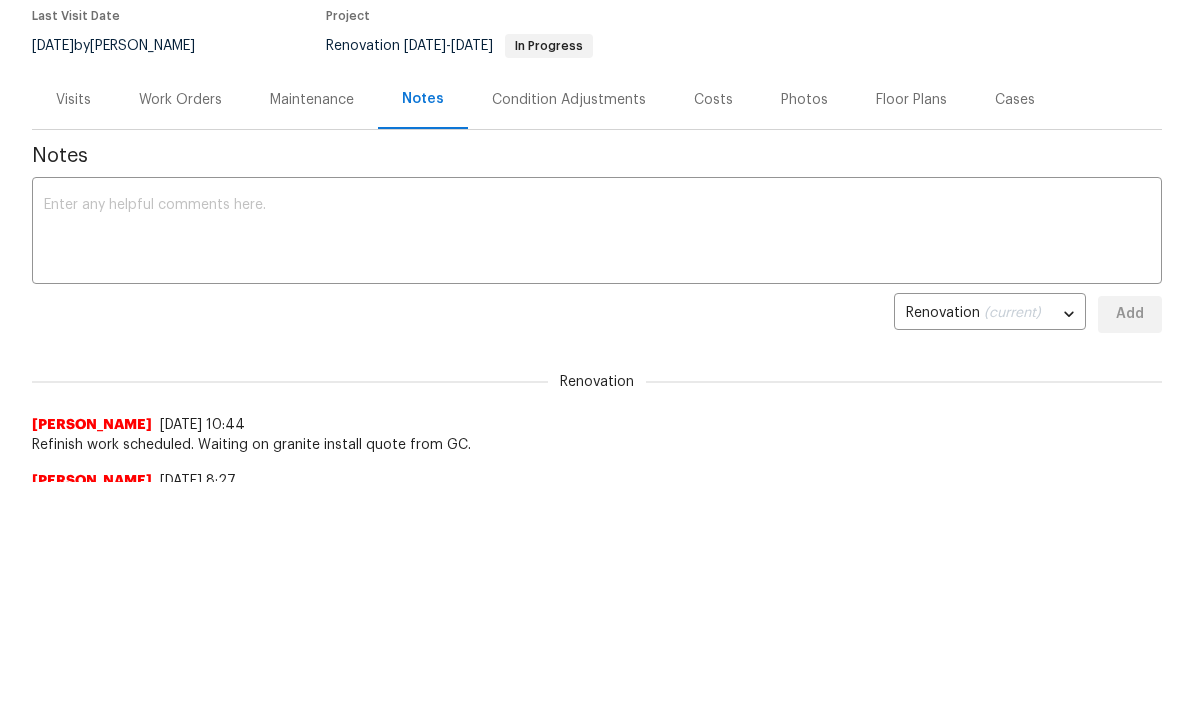 scroll, scrollTop: 234, scrollLeft: 0, axis: vertical 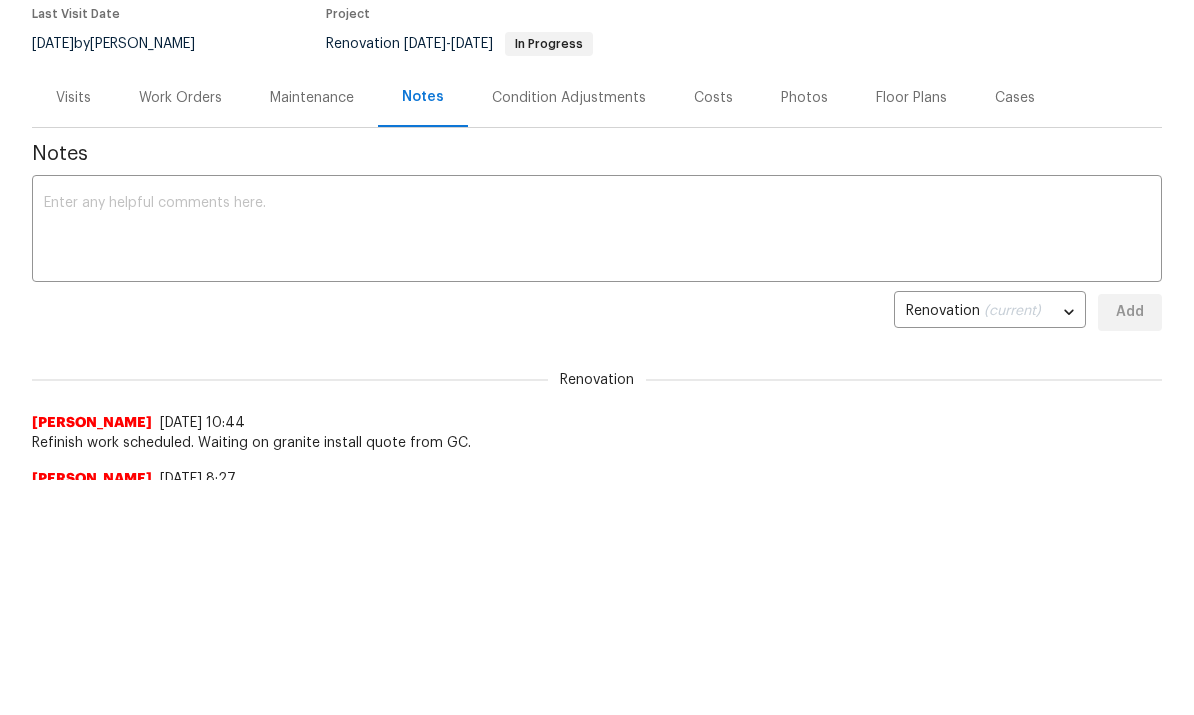click on "Wayne Putnam 7/16/25, 8:27" at bounding box center [597, 480] 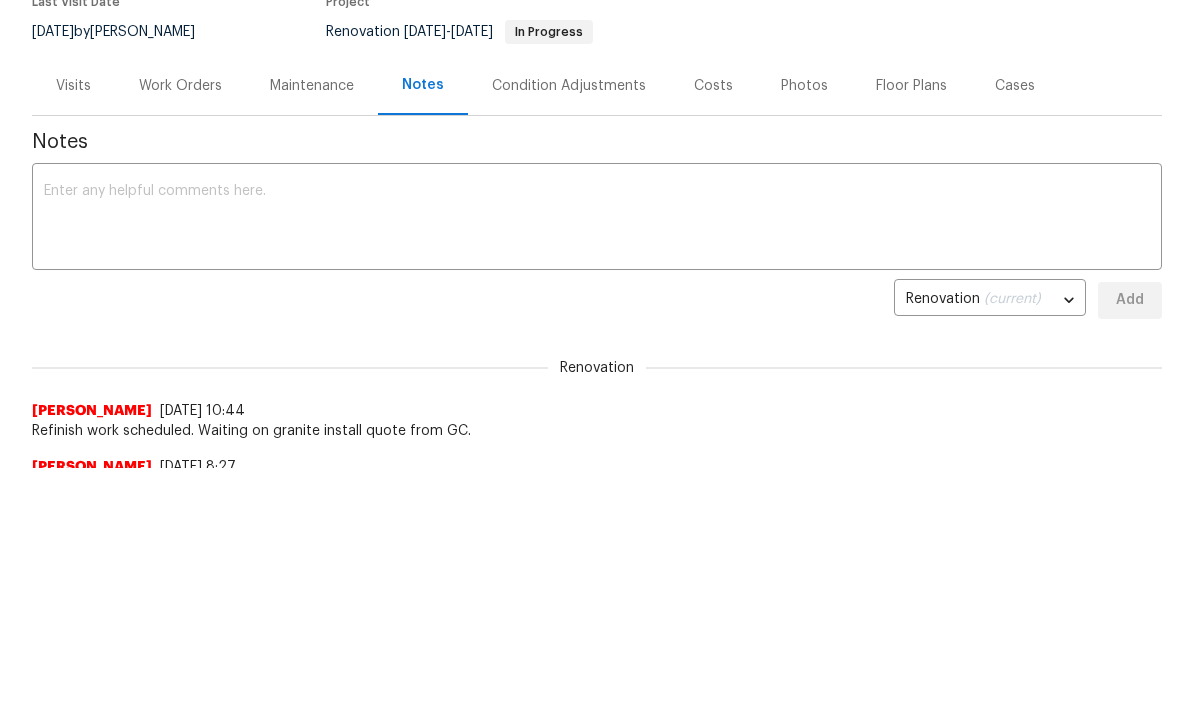 click at bounding box center (597, 232) 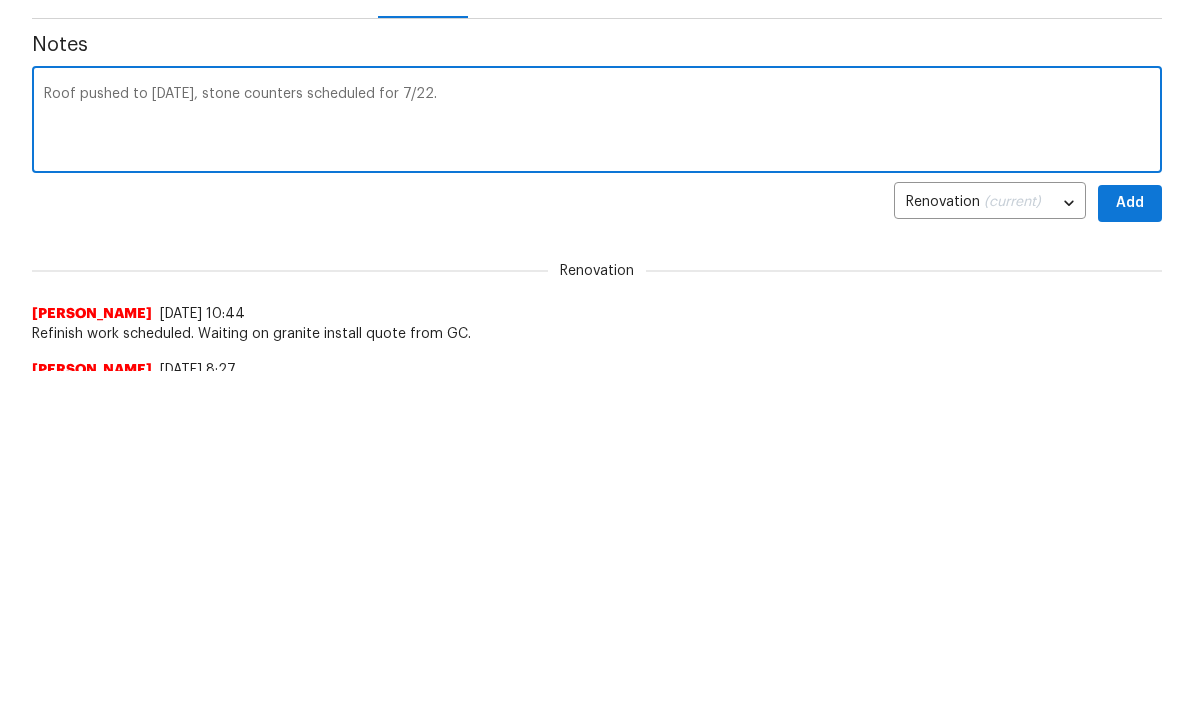 type on "Roof pushed to Friday, stone counters scheduled for 7/22." 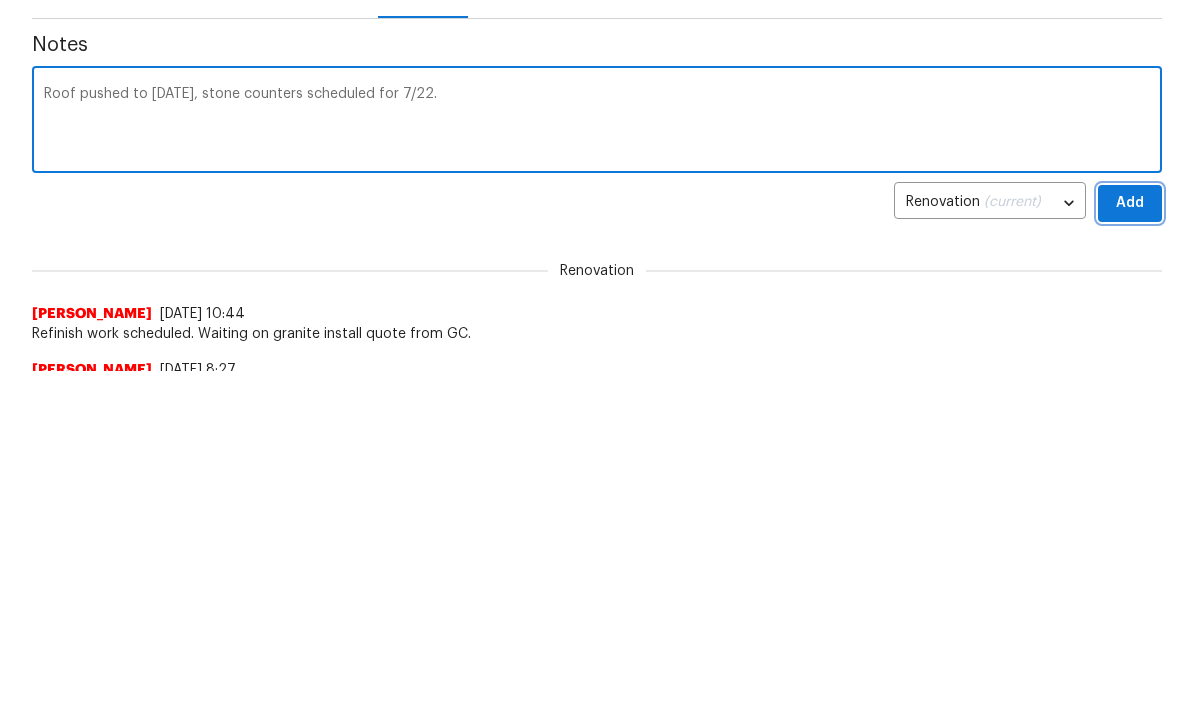 click on "Add" at bounding box center (1130, 313) 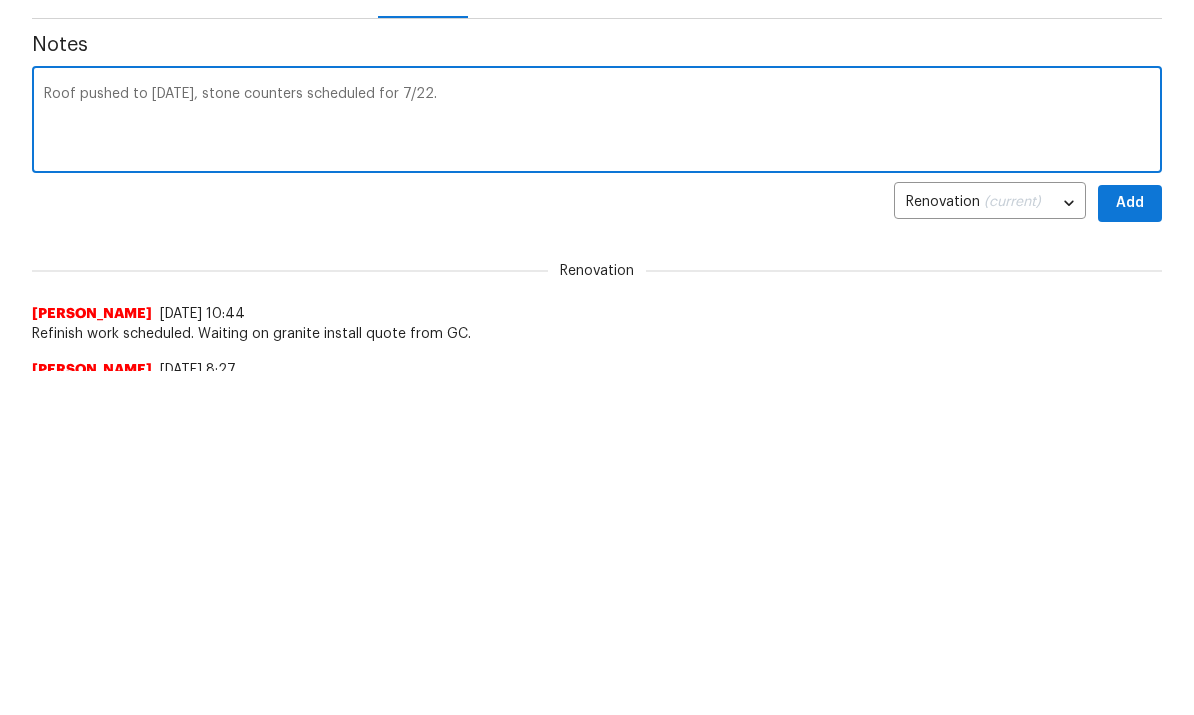 scroll, scrollTop: 345, scrollLeft: 0, axis: vertical 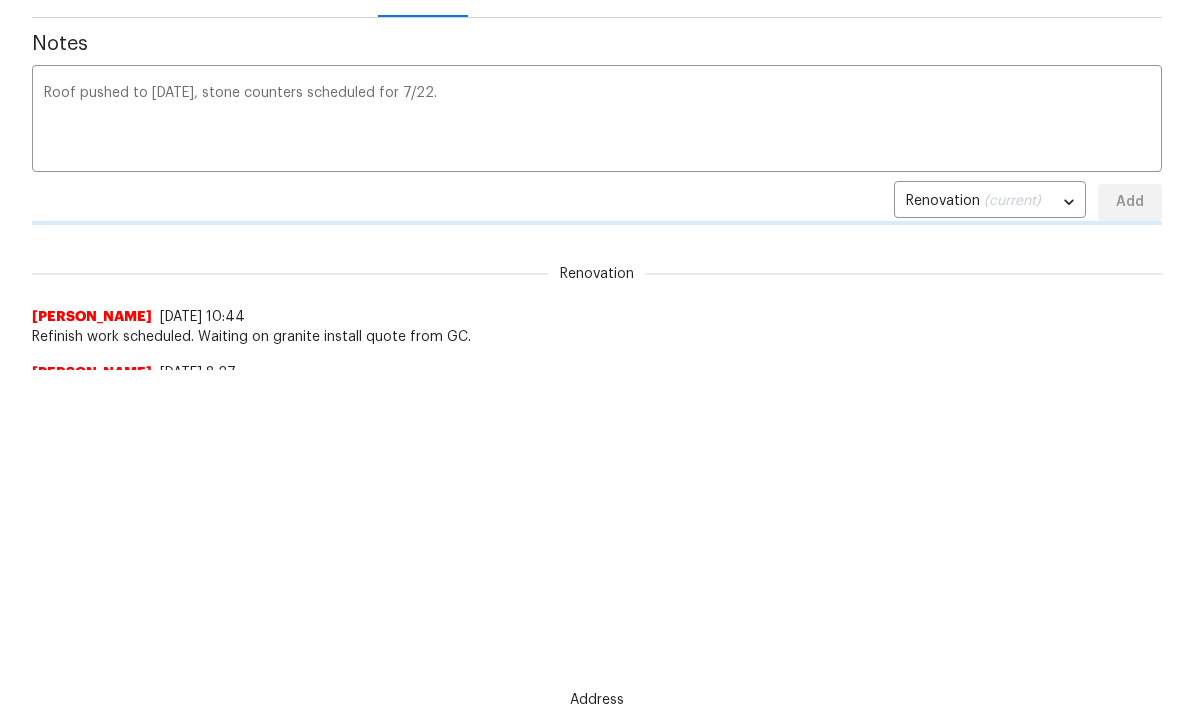 type 